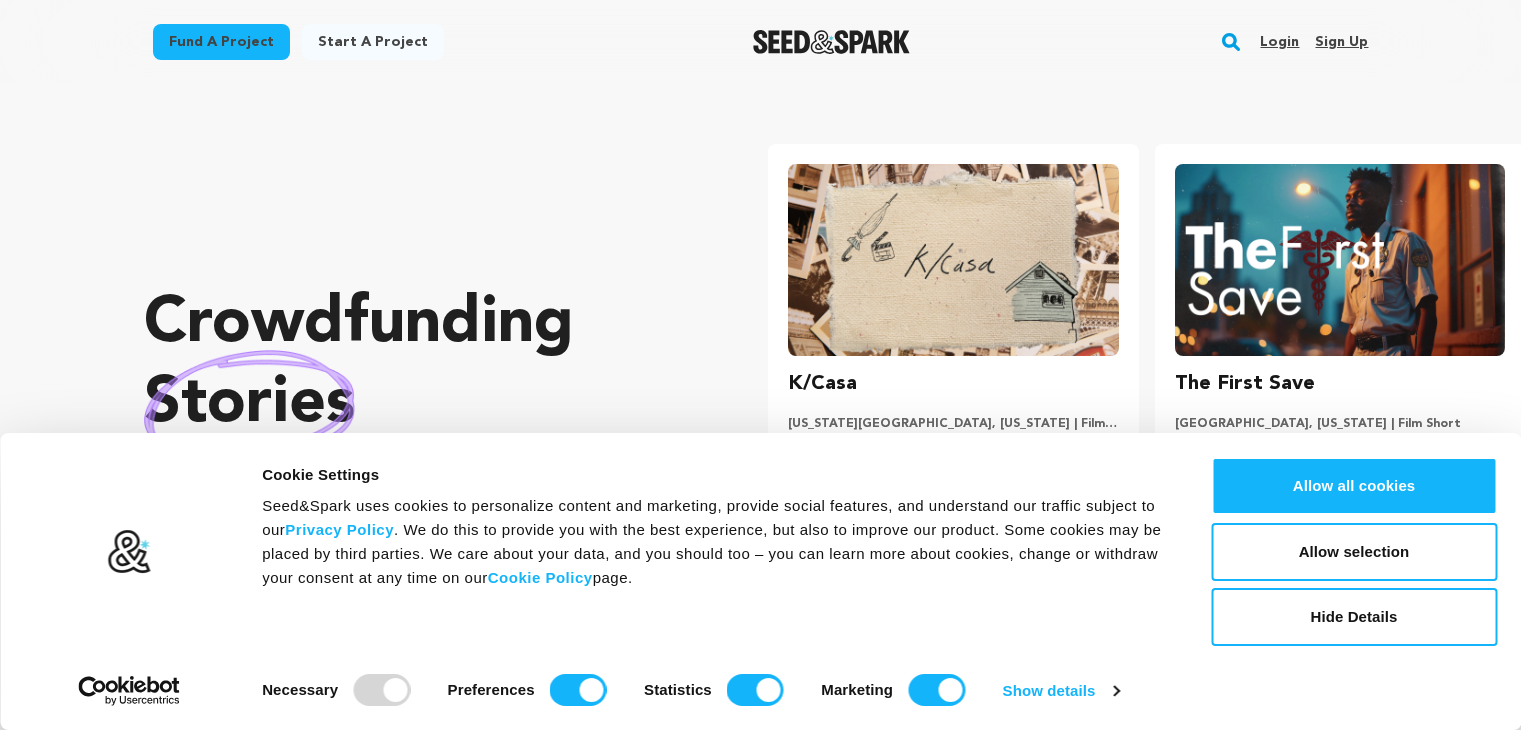 scroll, scrollTop: 0, scrollLeft: 0, axis: both 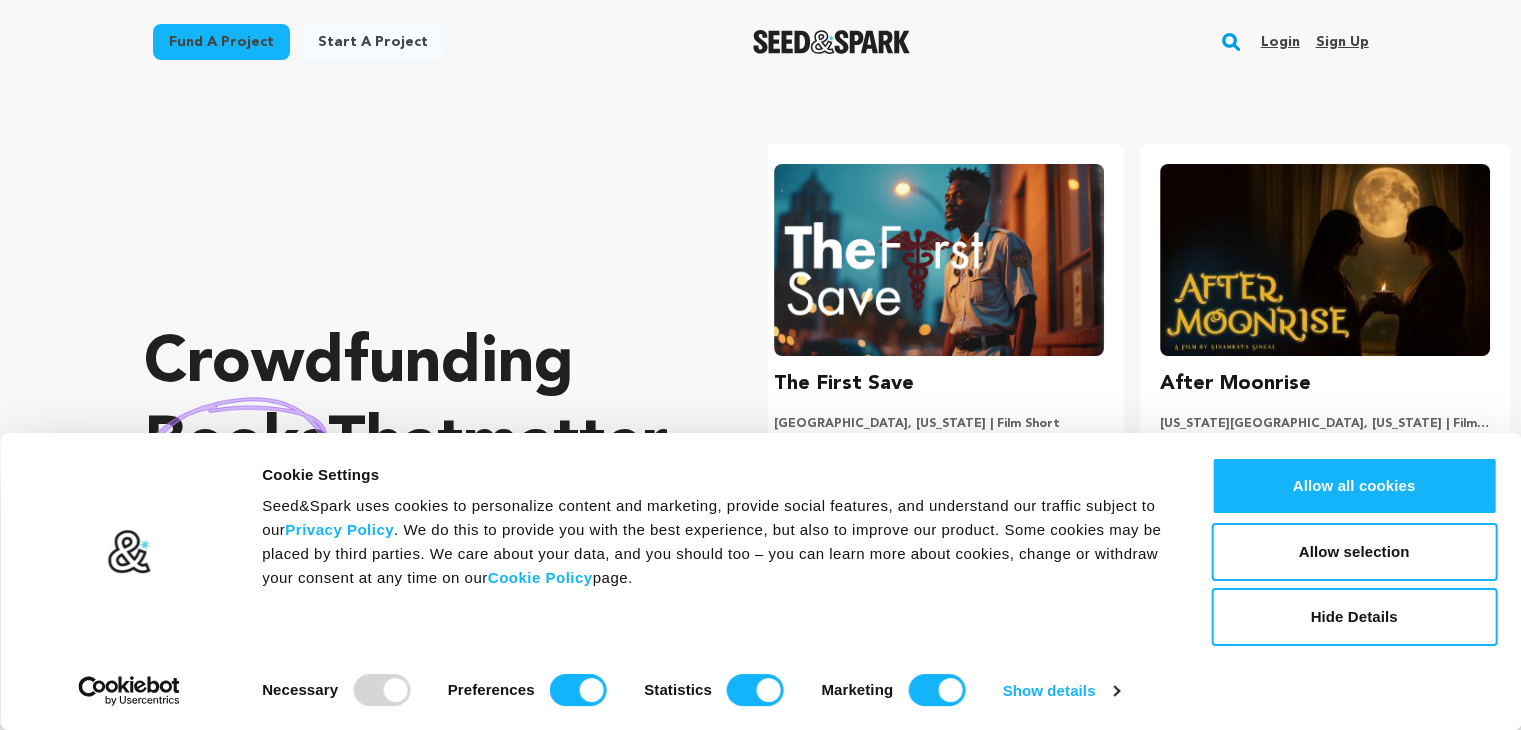 click on "Sign up" at bounding box center [1341, 42] 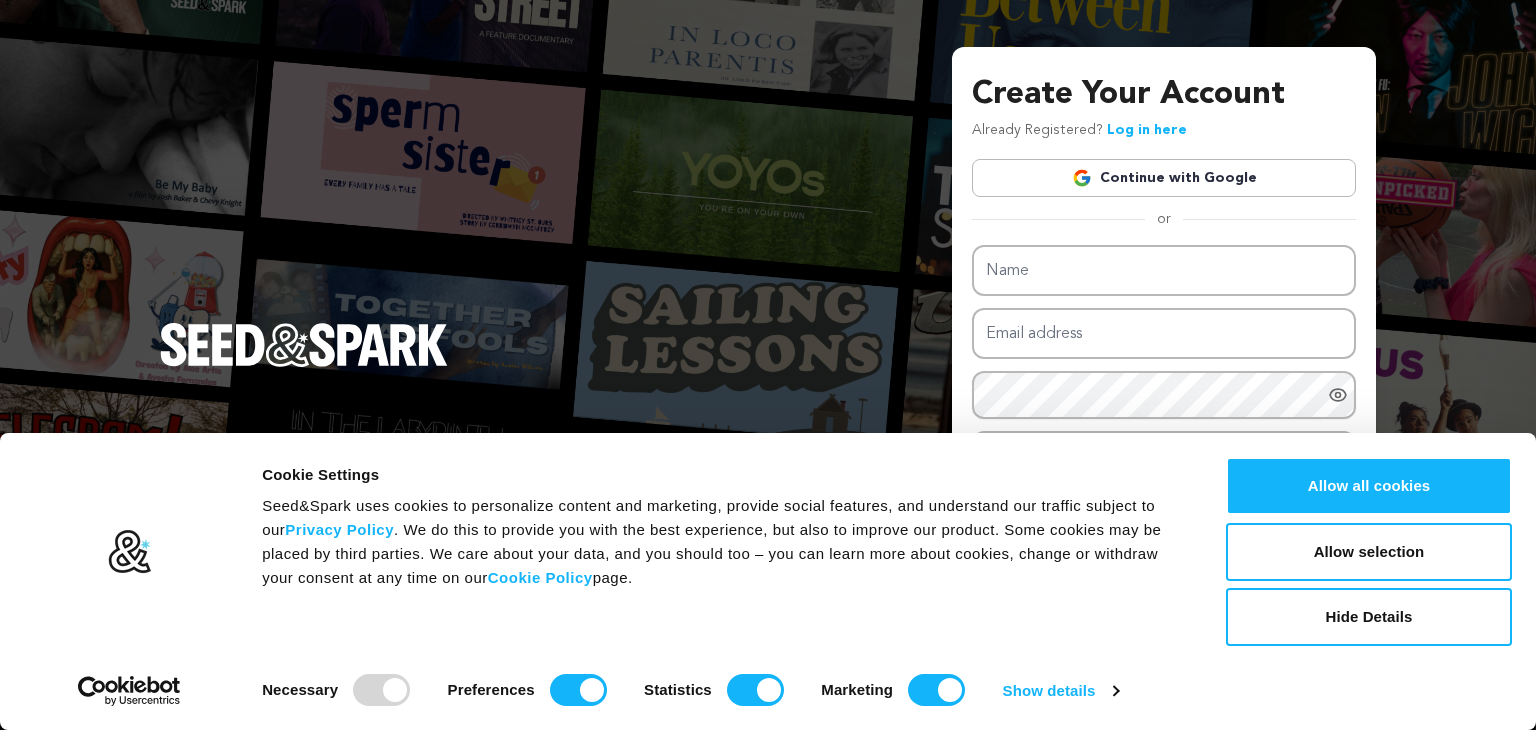 scroll, scrollTop: 0, scrollLeft: 0, axis: both 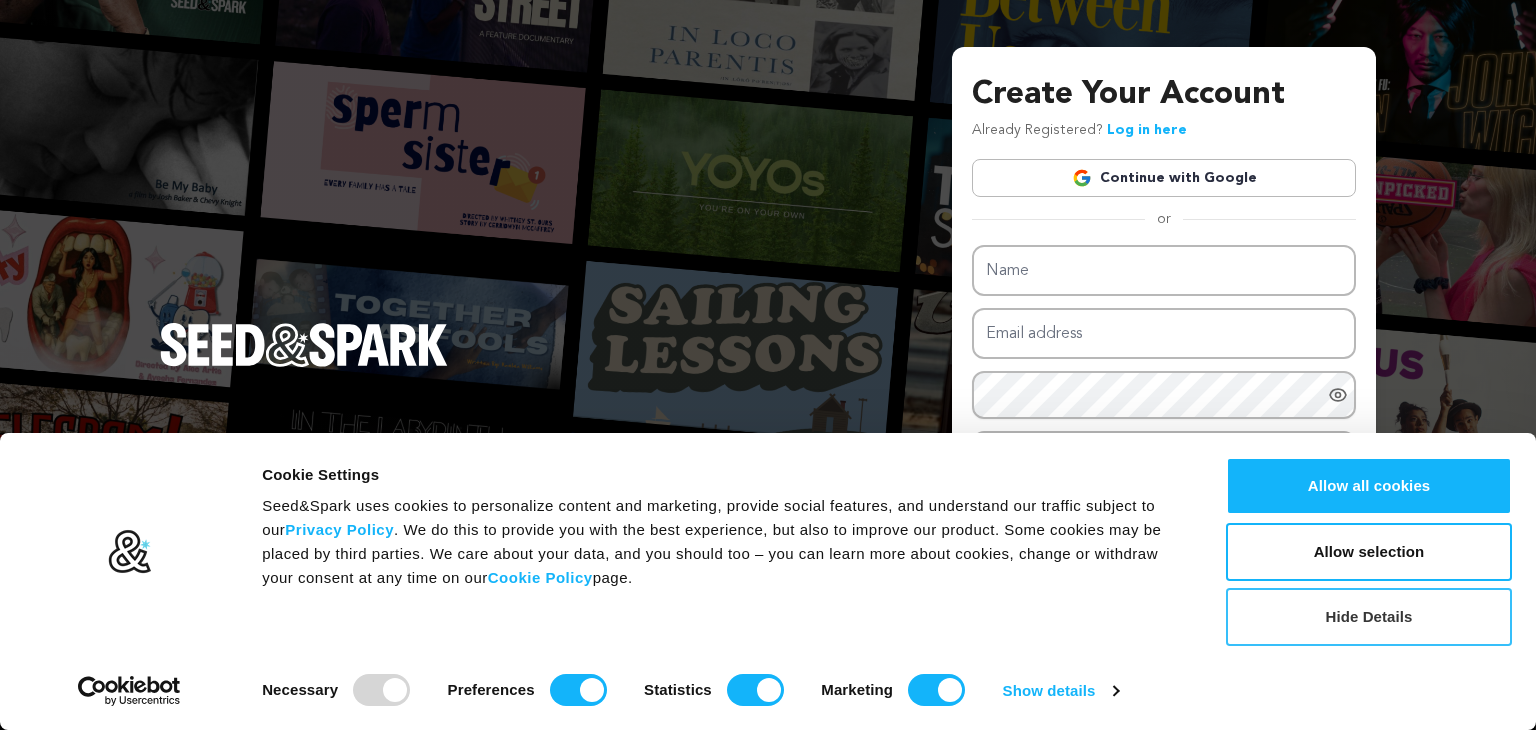 click on "Hide Details" at bounding box center [1369, 617] 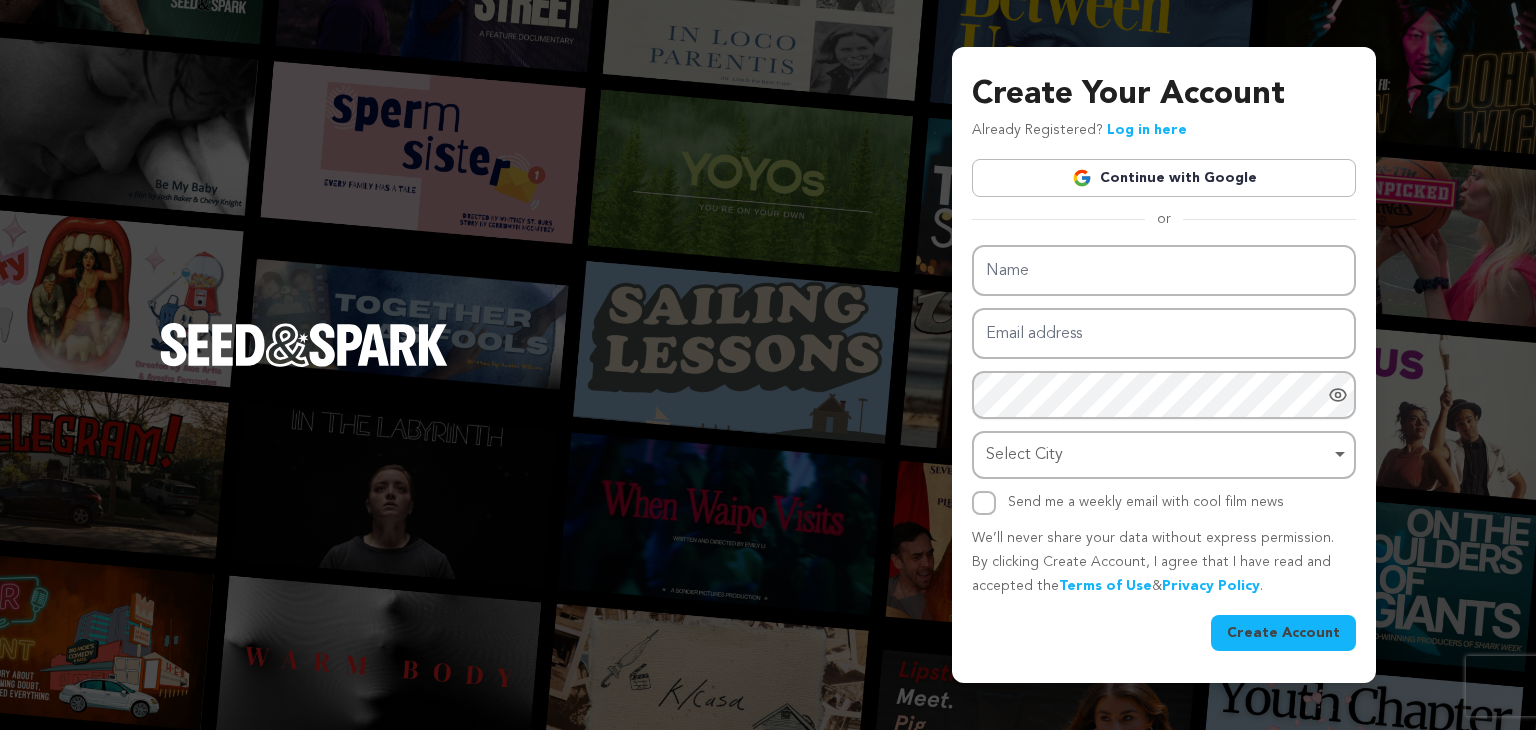 click on "Continue with Google" at bounding box center [1164, 178] 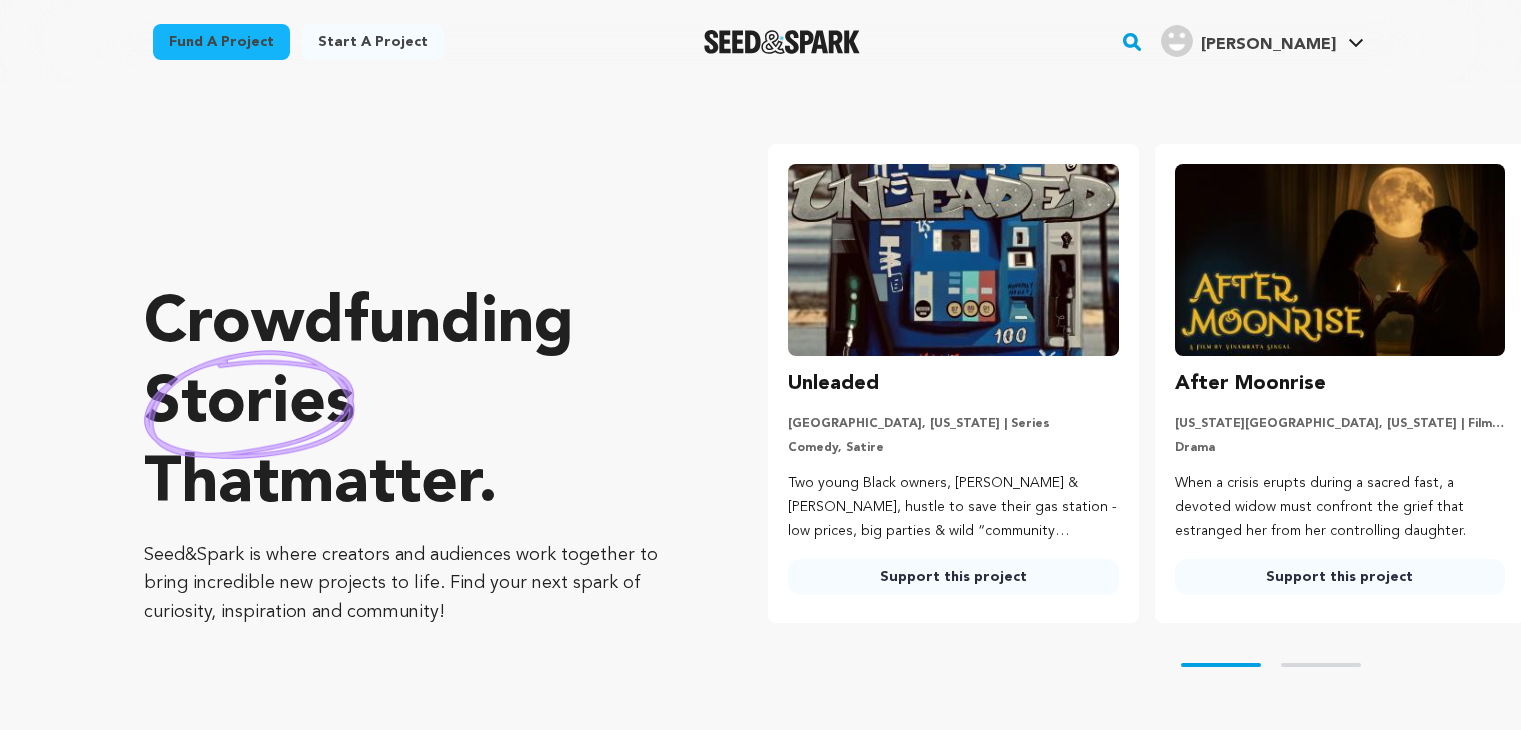 scroll, scrollTop: 0, scrollLeft: 0, axis: both 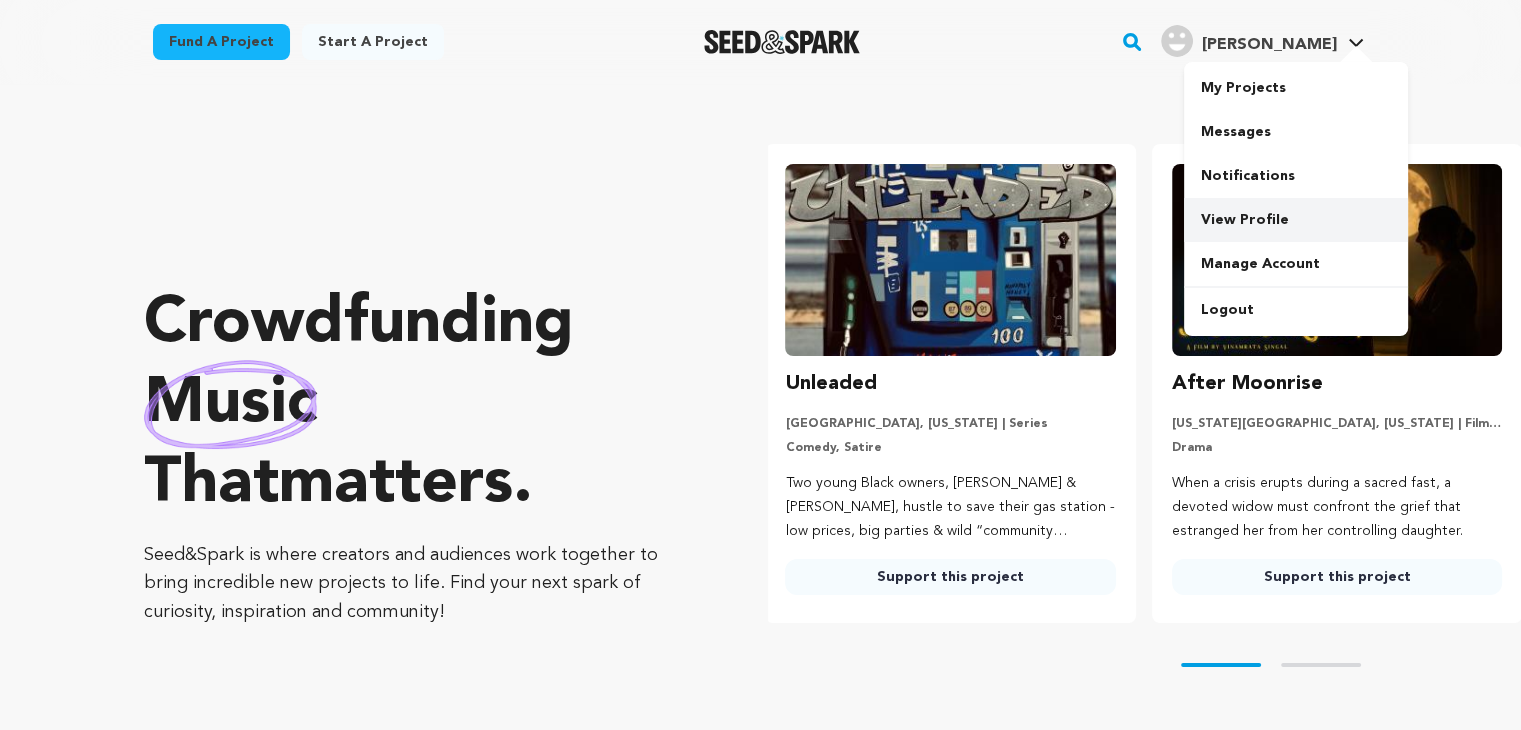 click on "View Profile" at bounding box center [1296, 220] 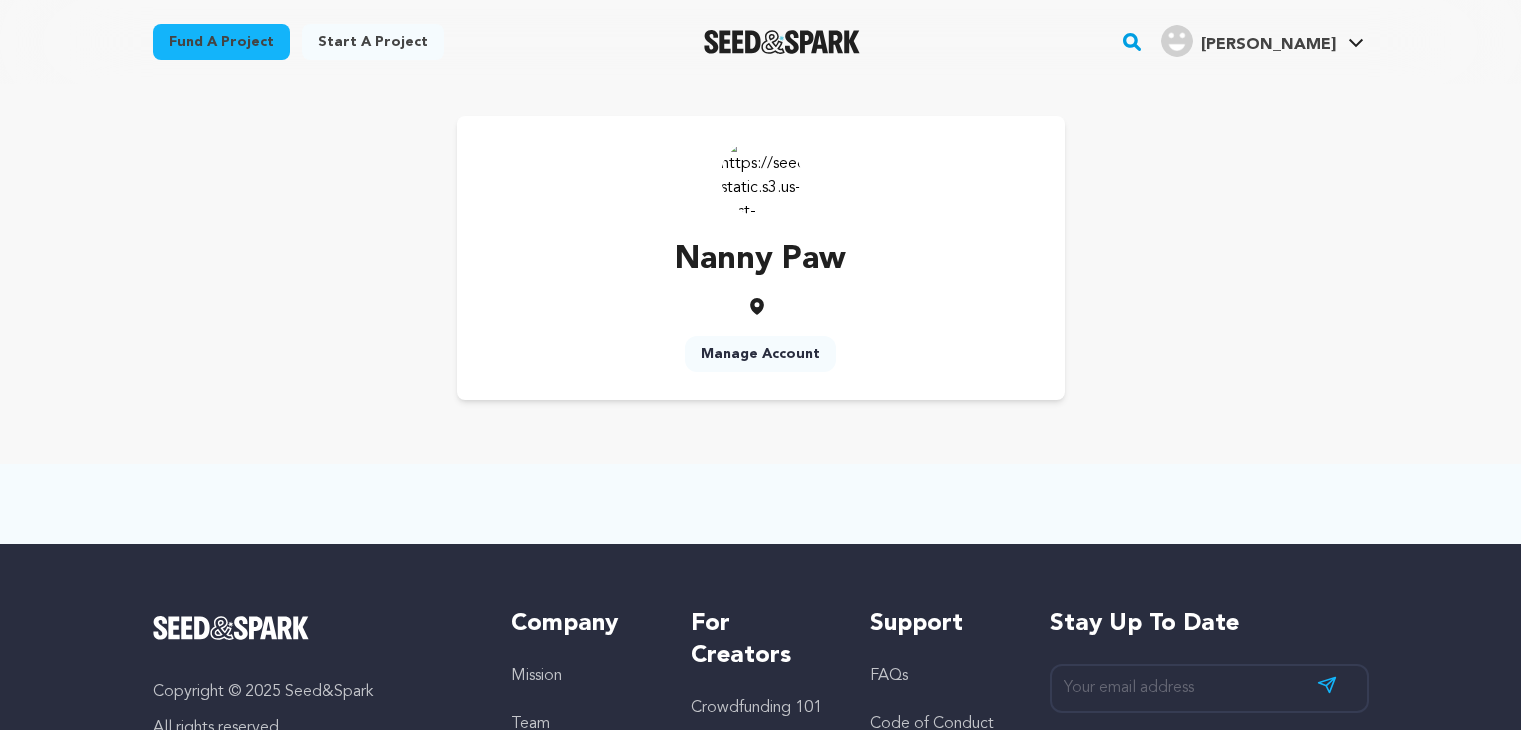 scroll, scrollTop: 0, scrollLeft: 0, axis: both 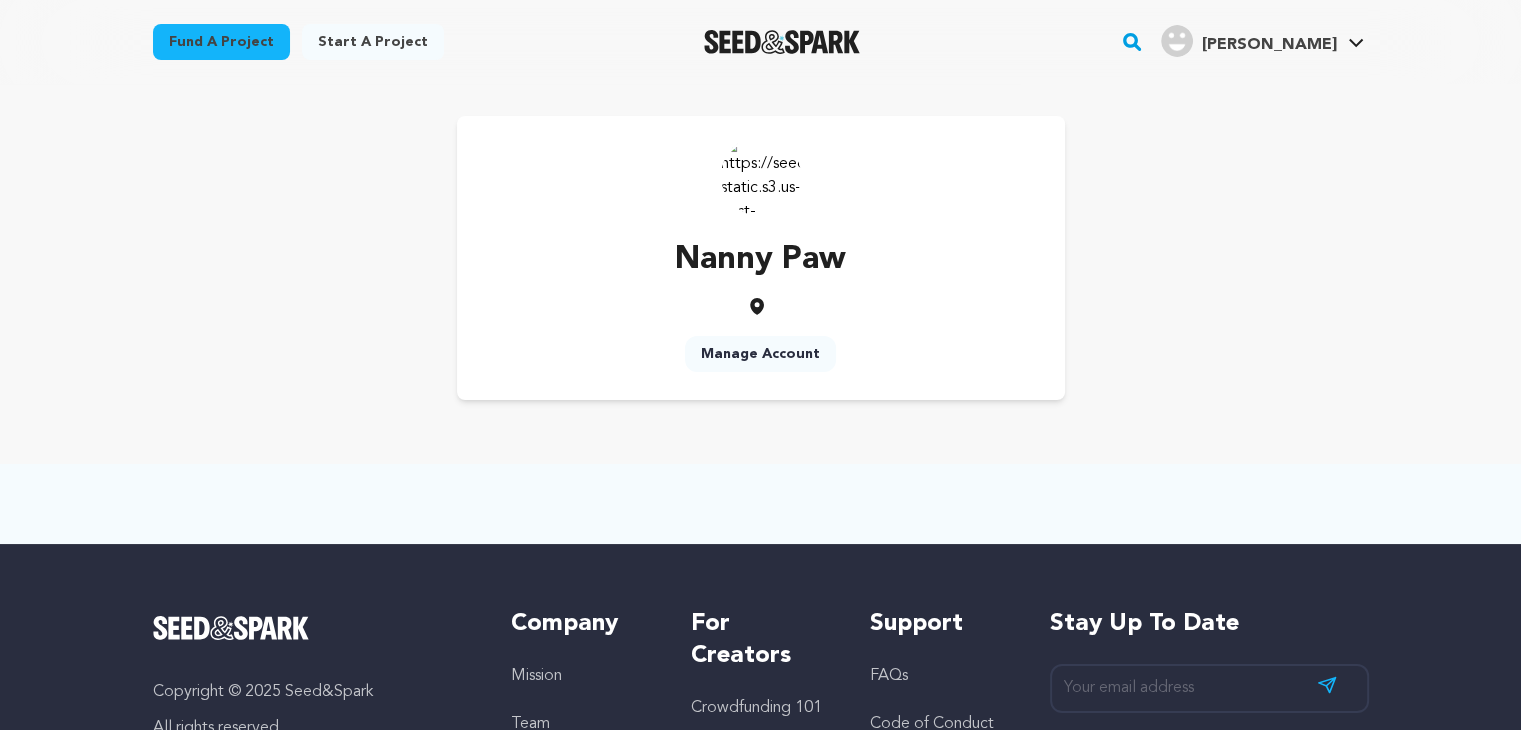 click on "Manage Account" at bounding box center [760, 354] 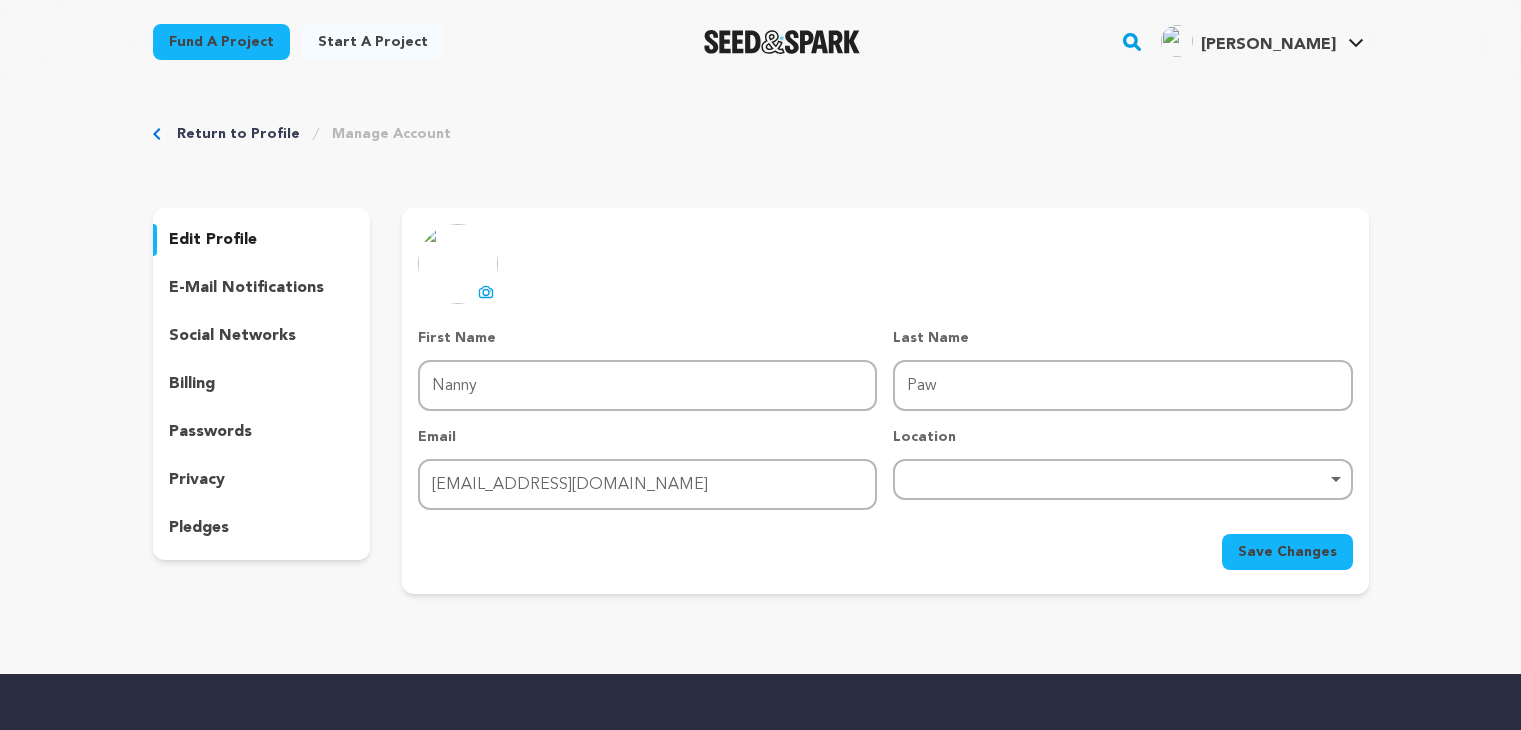 scroll, scrollTop: 0, scrollLeft: 0, axis: both 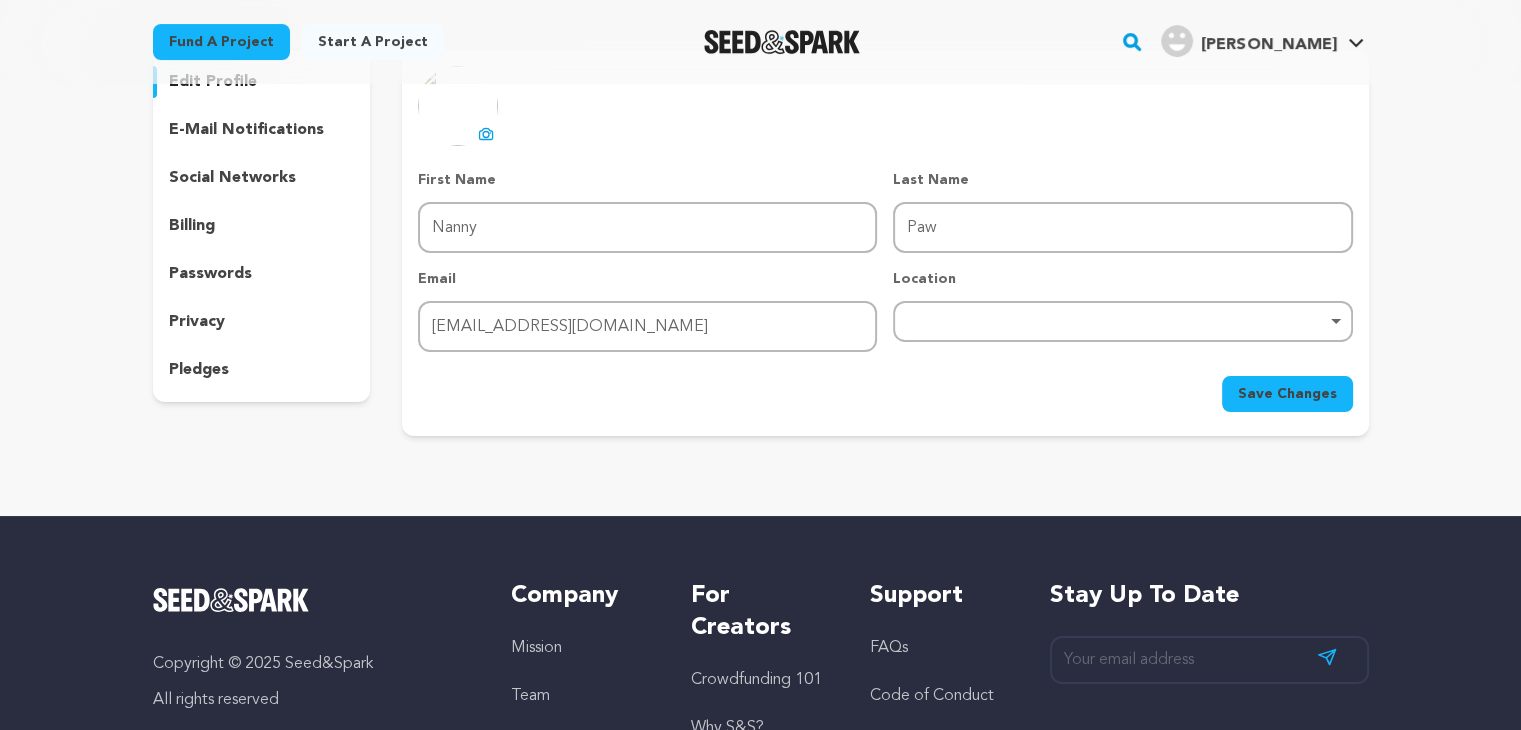 drag, startPoint x: 1535, startPoint y: 161, endPoint x: 1524, endPoint y: 253, distance: 92.65527 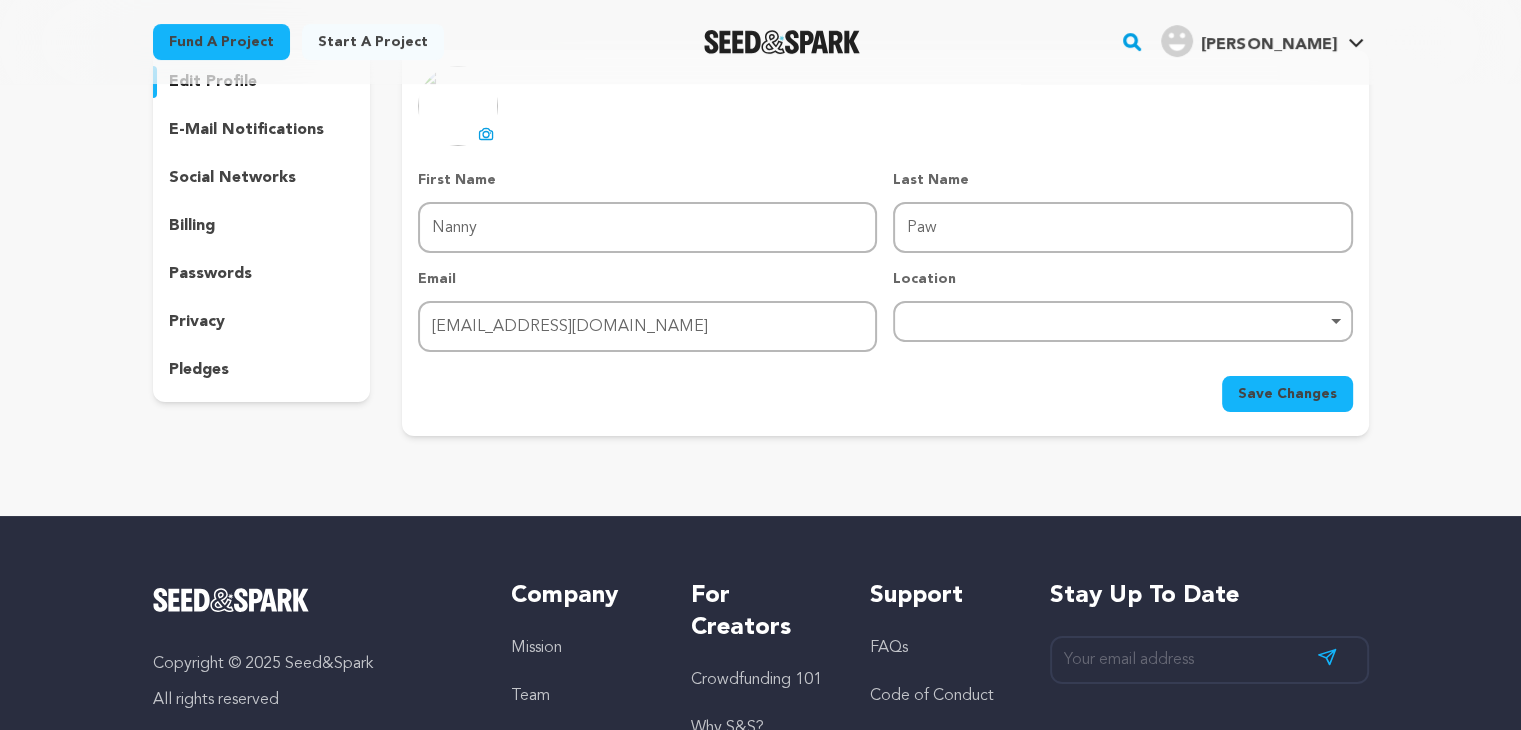 click on "Fund a project
Start a project
Search" at bounding box center (760, 435) 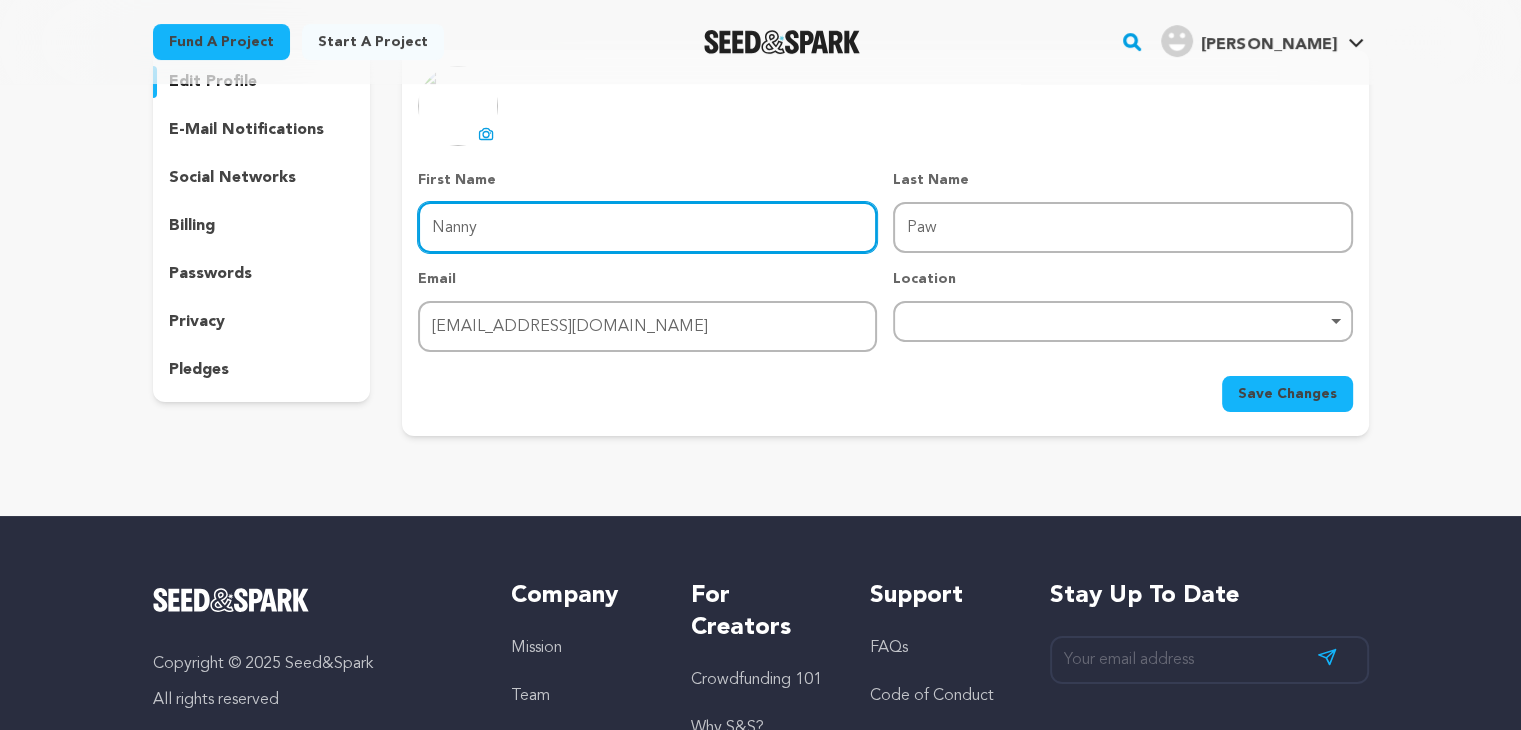 drag, startPoint x: 742, startPoint y: 233, endPoint x: 388, endPoint y: 244, distance: 354.17087 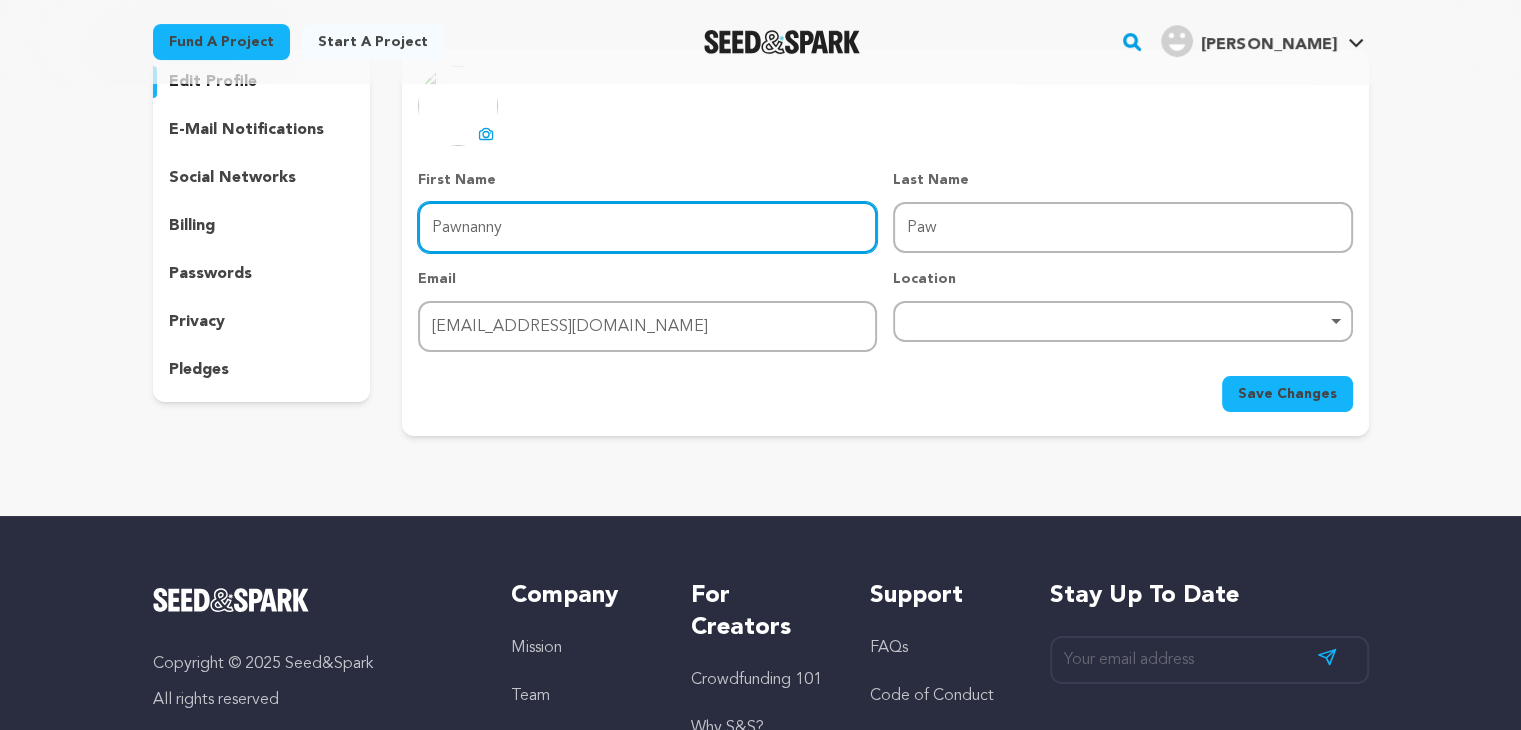 type on "Pawnanny" 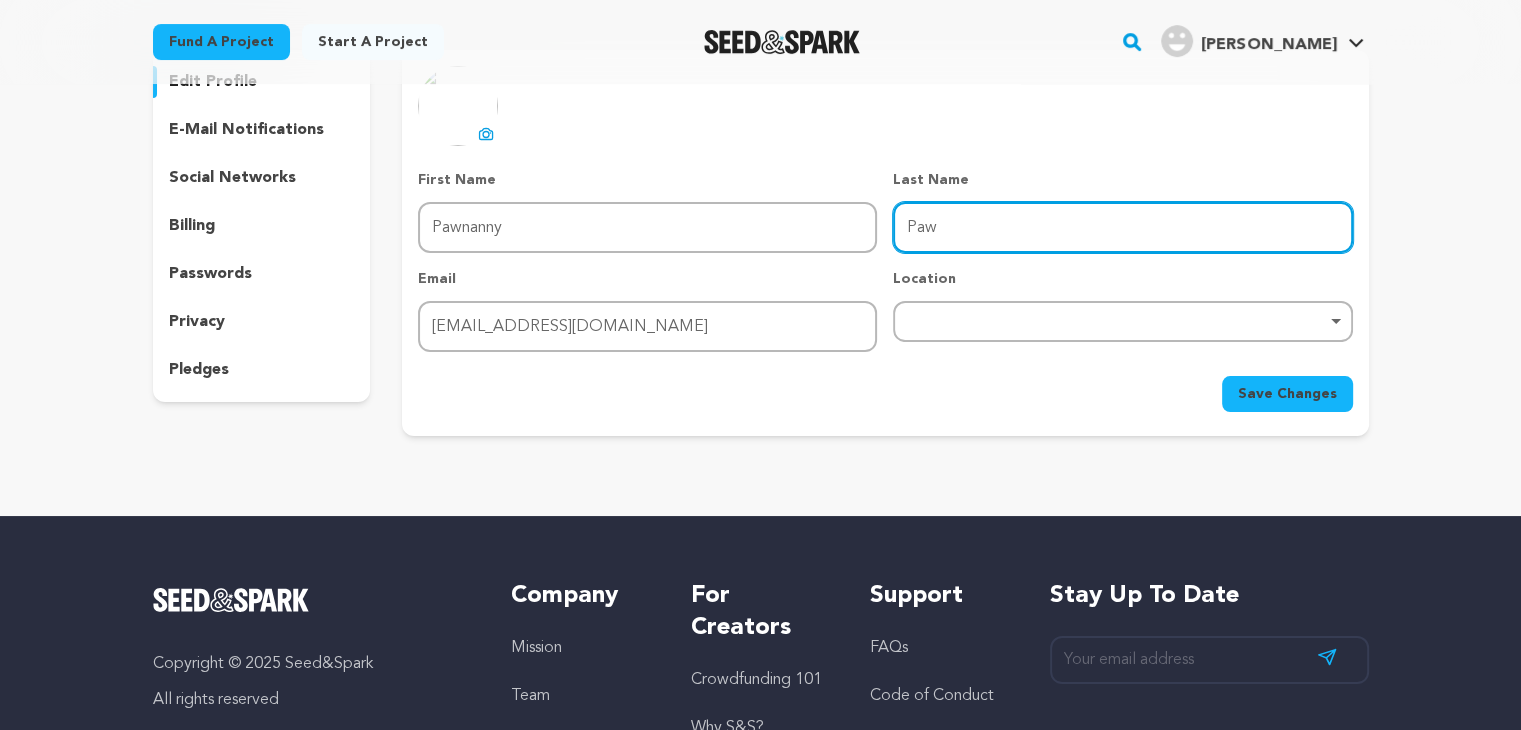 drag, startPoint x: 1031, startPoint y: 248, endPoint x: 801, endPoint y: 242, distance: 230.07825 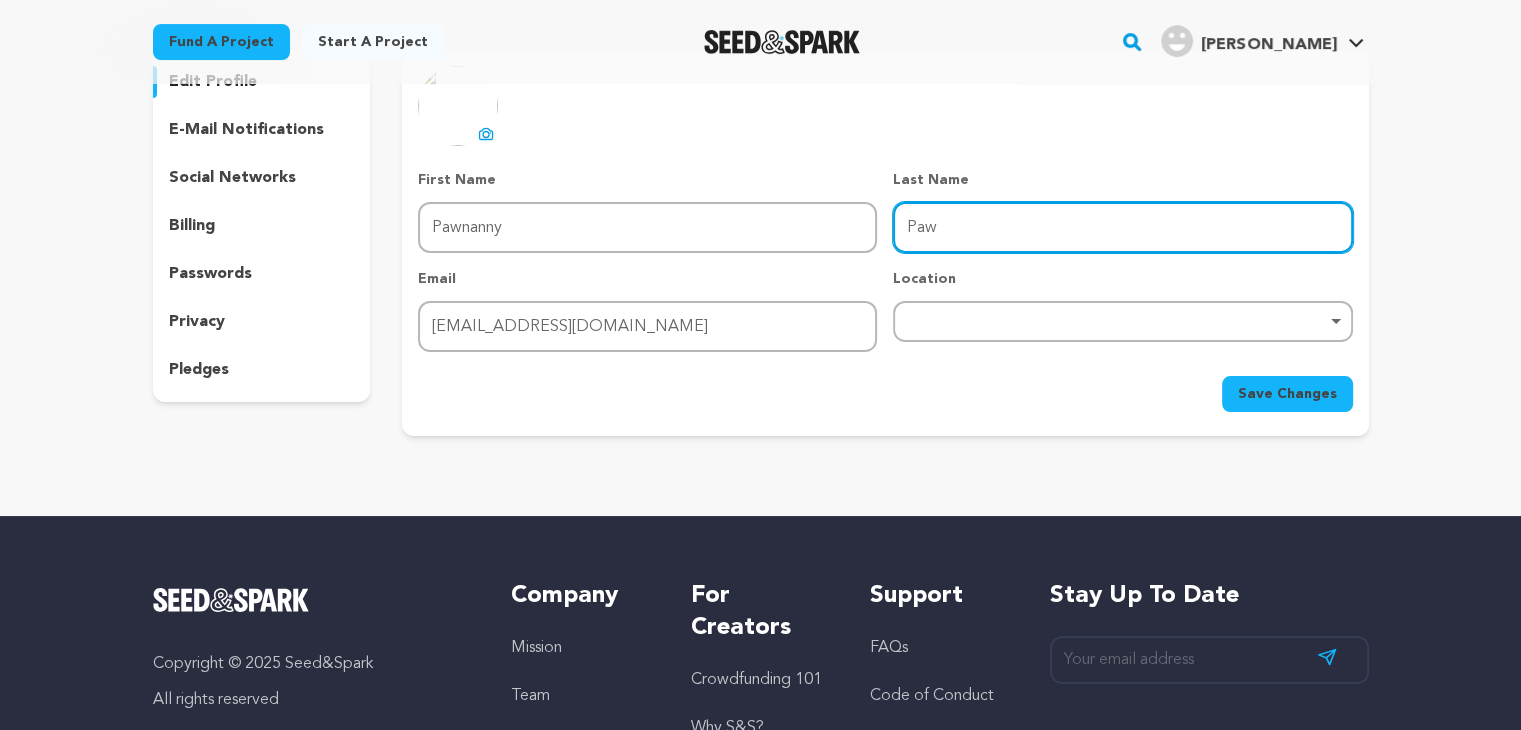 click on "First Name
First Name
Pawnanny
Last Name
Last Name
Paw
Email
Email
pawnanny96@gmail.com
Location
Remove item" at bounding box center (885, 261) 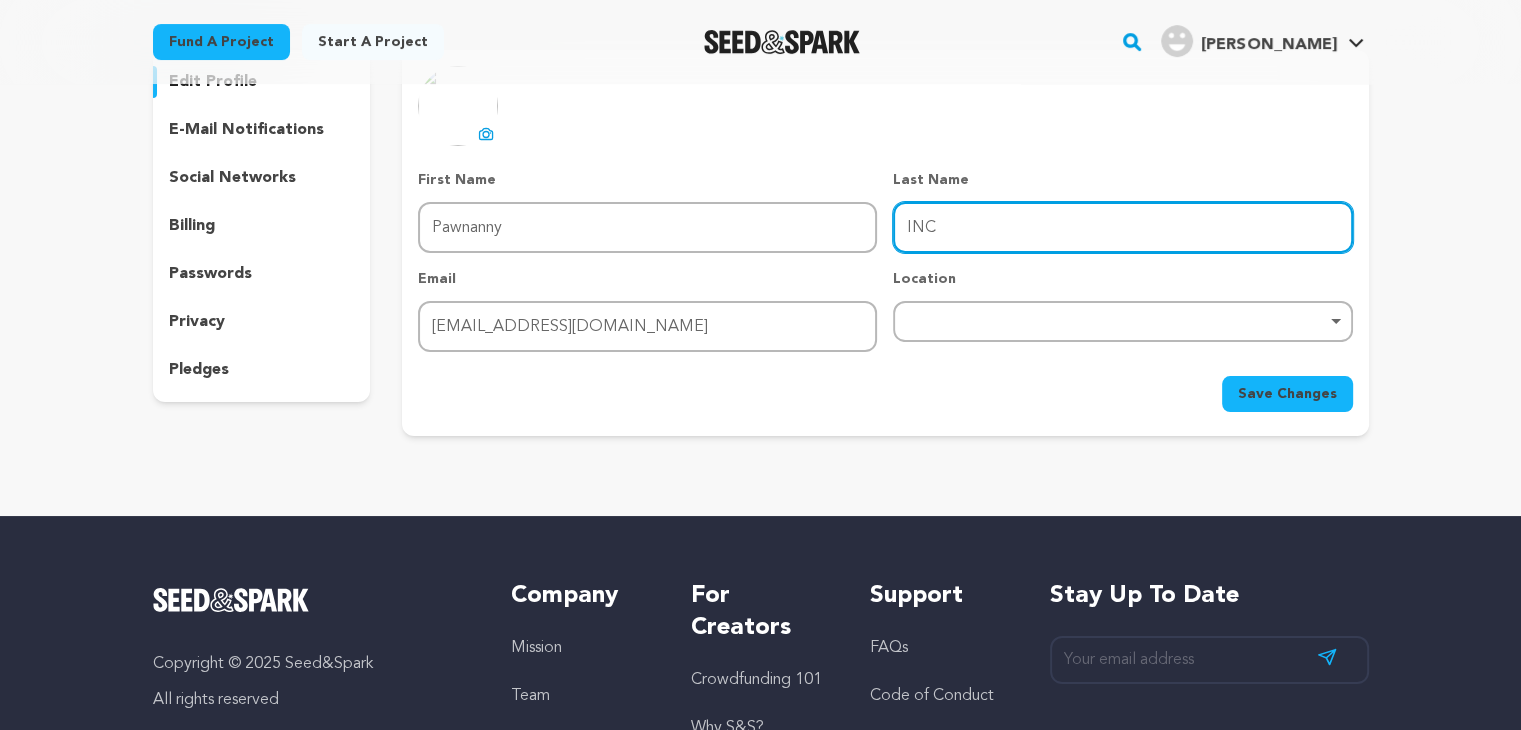 click on "Remove item" at bounding box center (1122, 321) 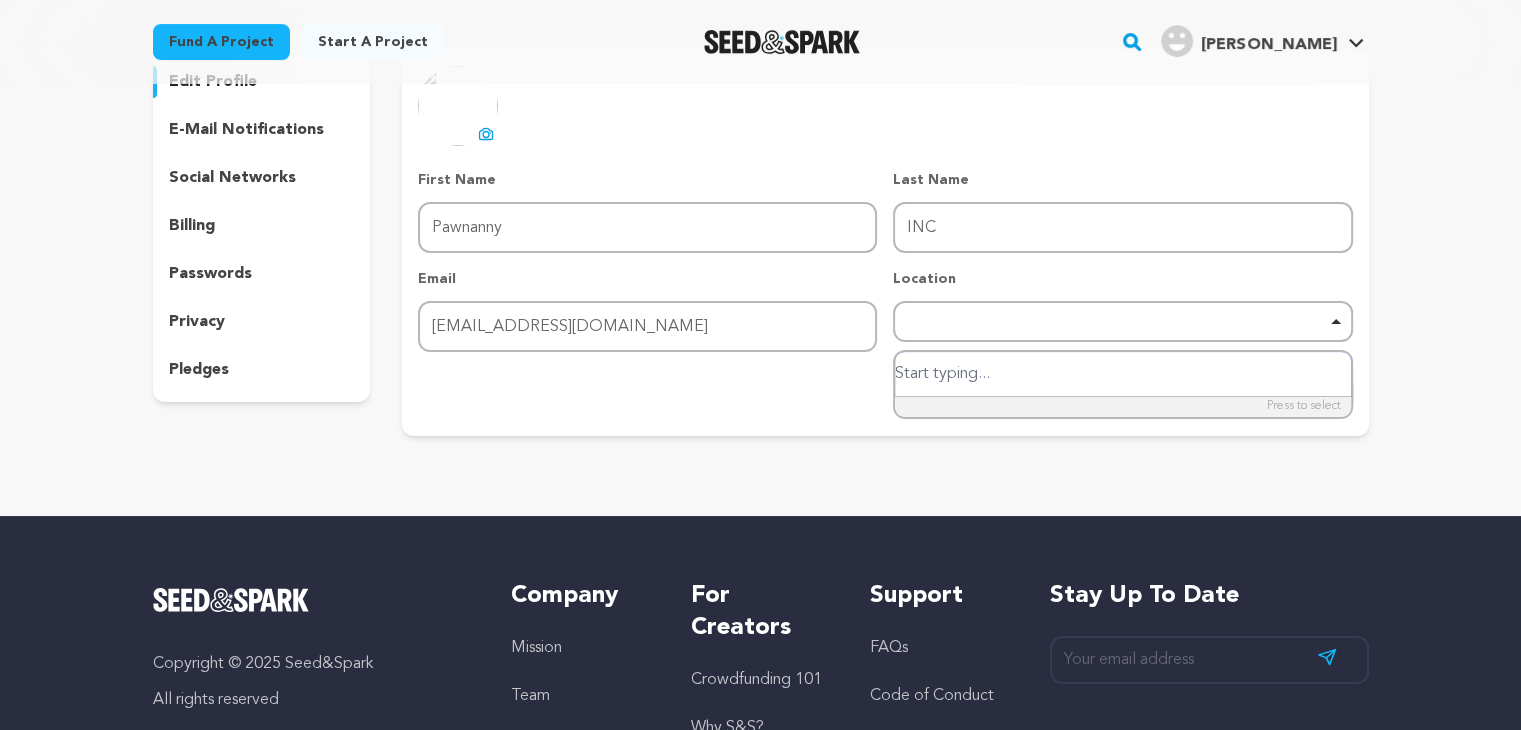 click on "Remove item" at bounding box center [1122, 321] 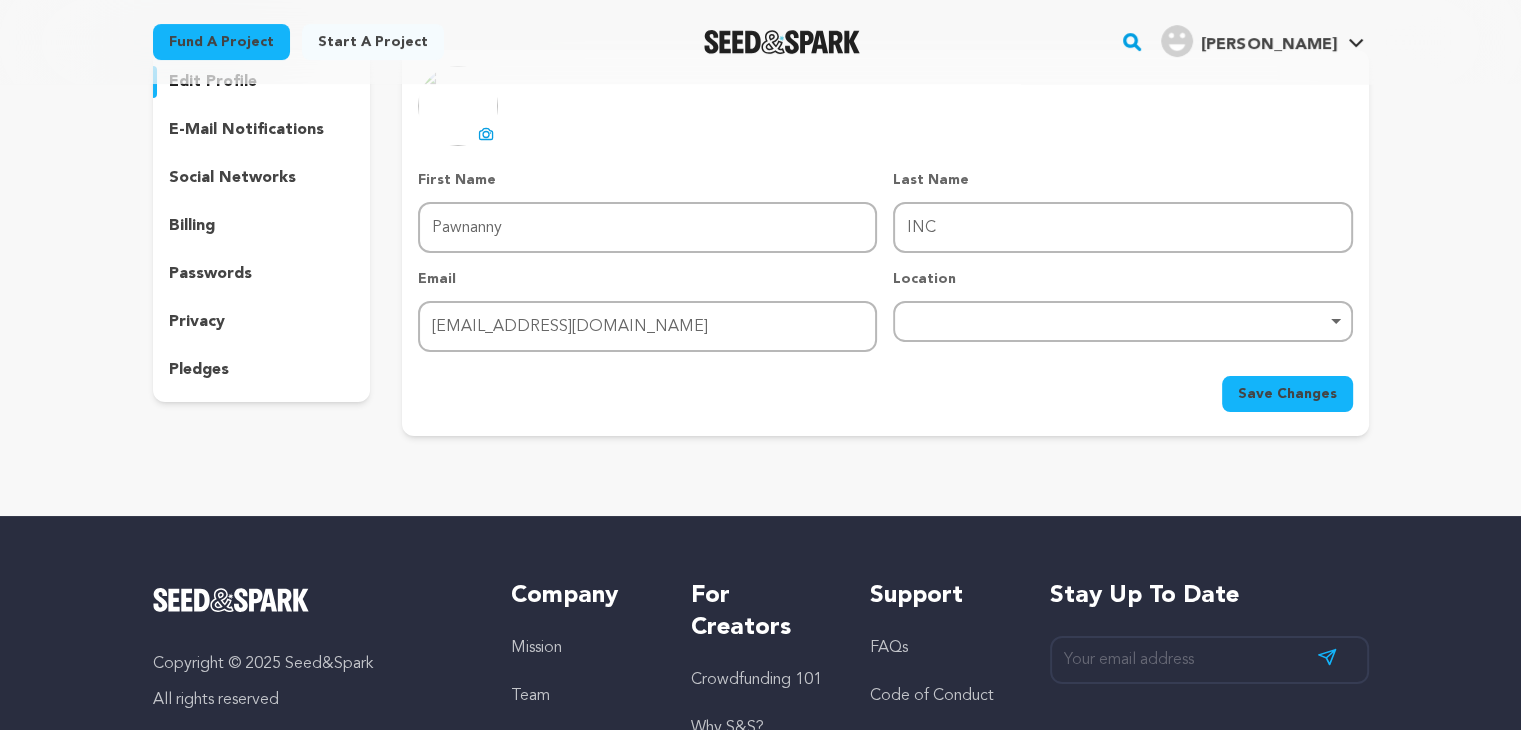 click on "Remove item" at bounding box center [1122, 321] 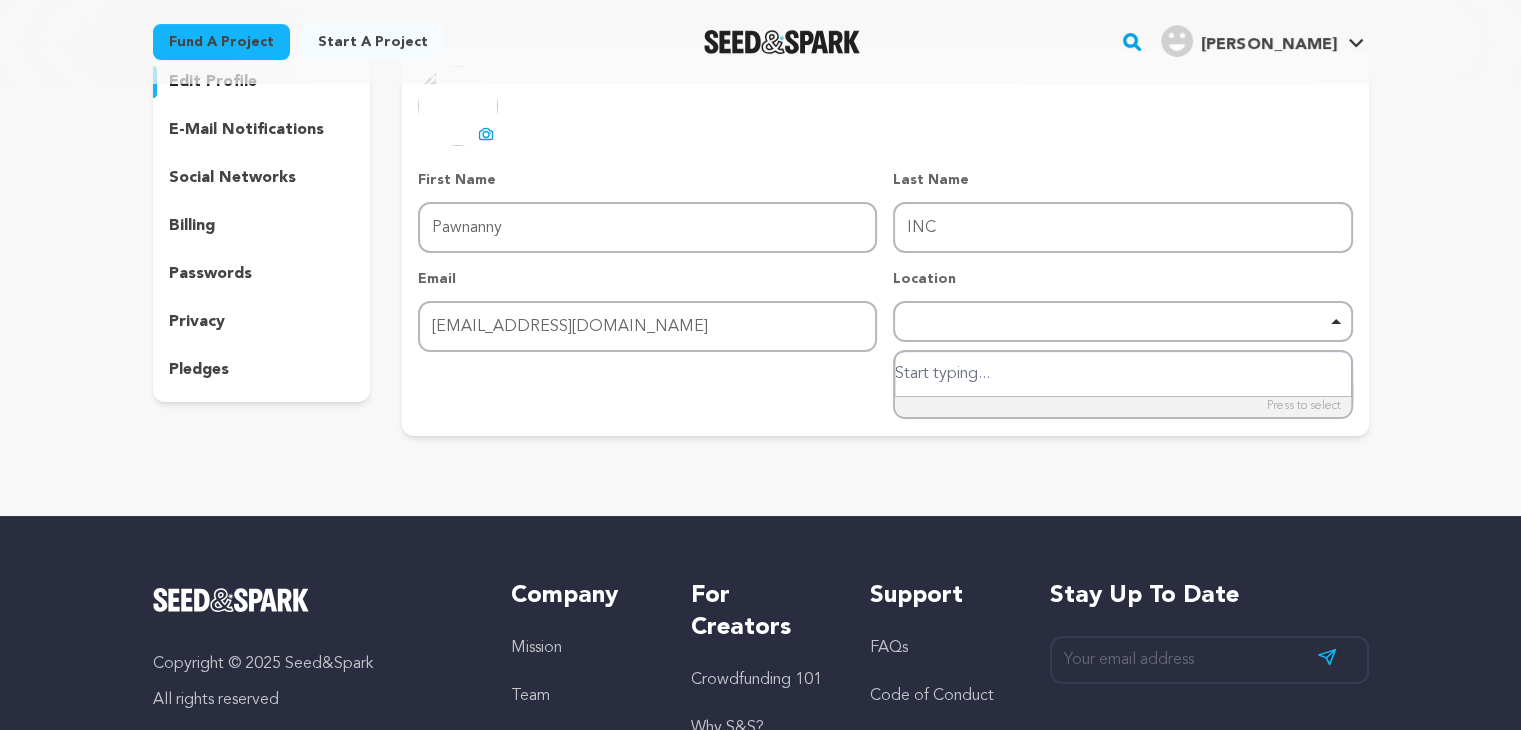 click at bounding box center [1122, 374] 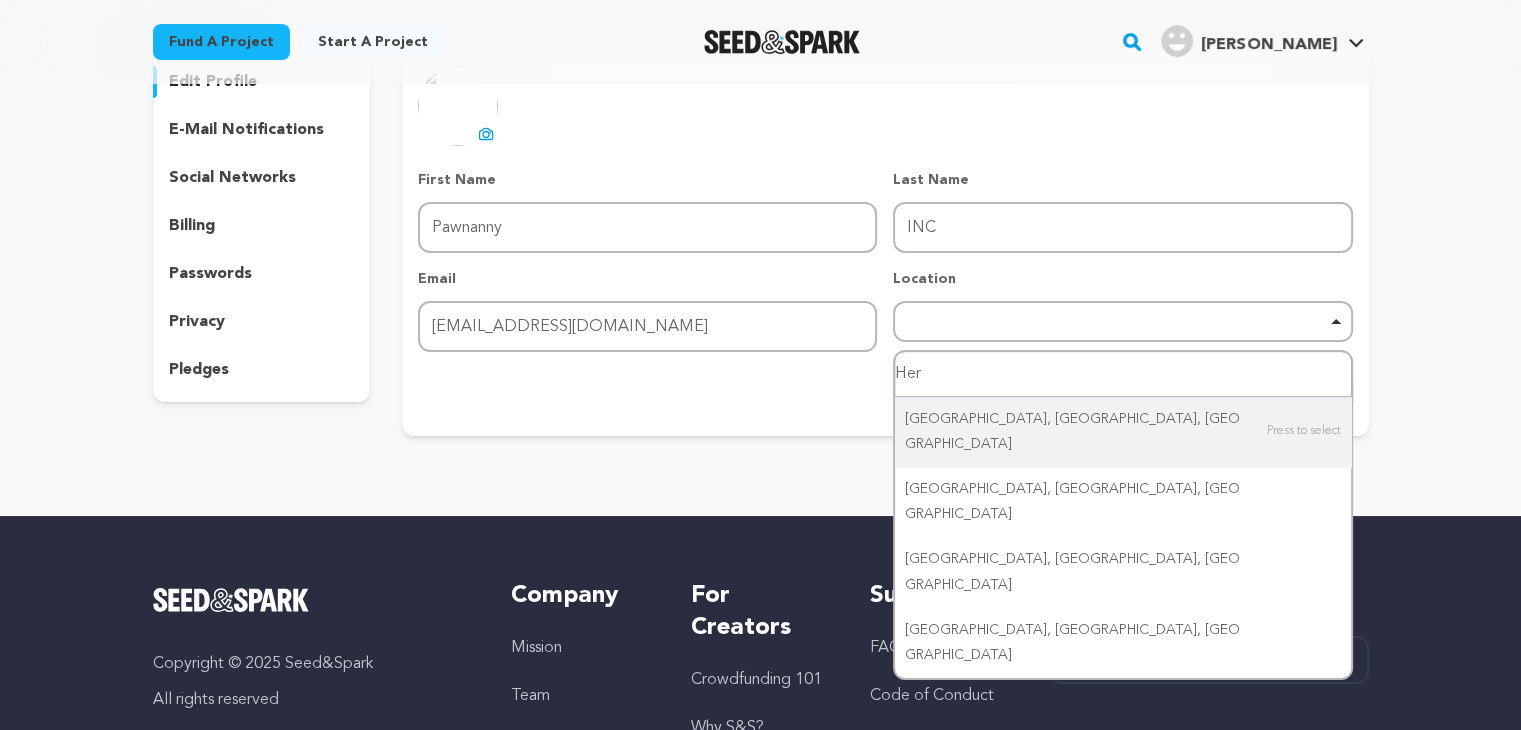 type on "Hern" 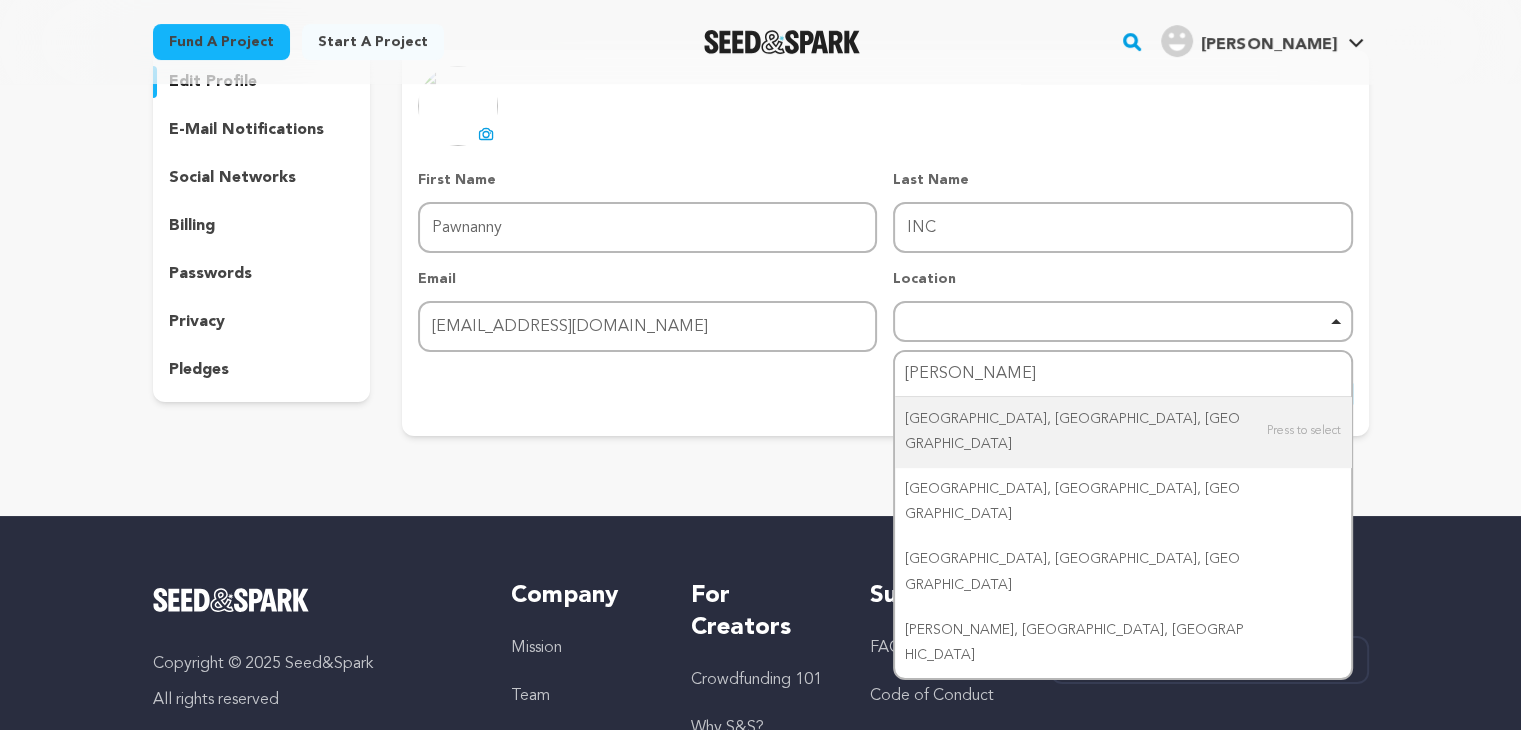 type 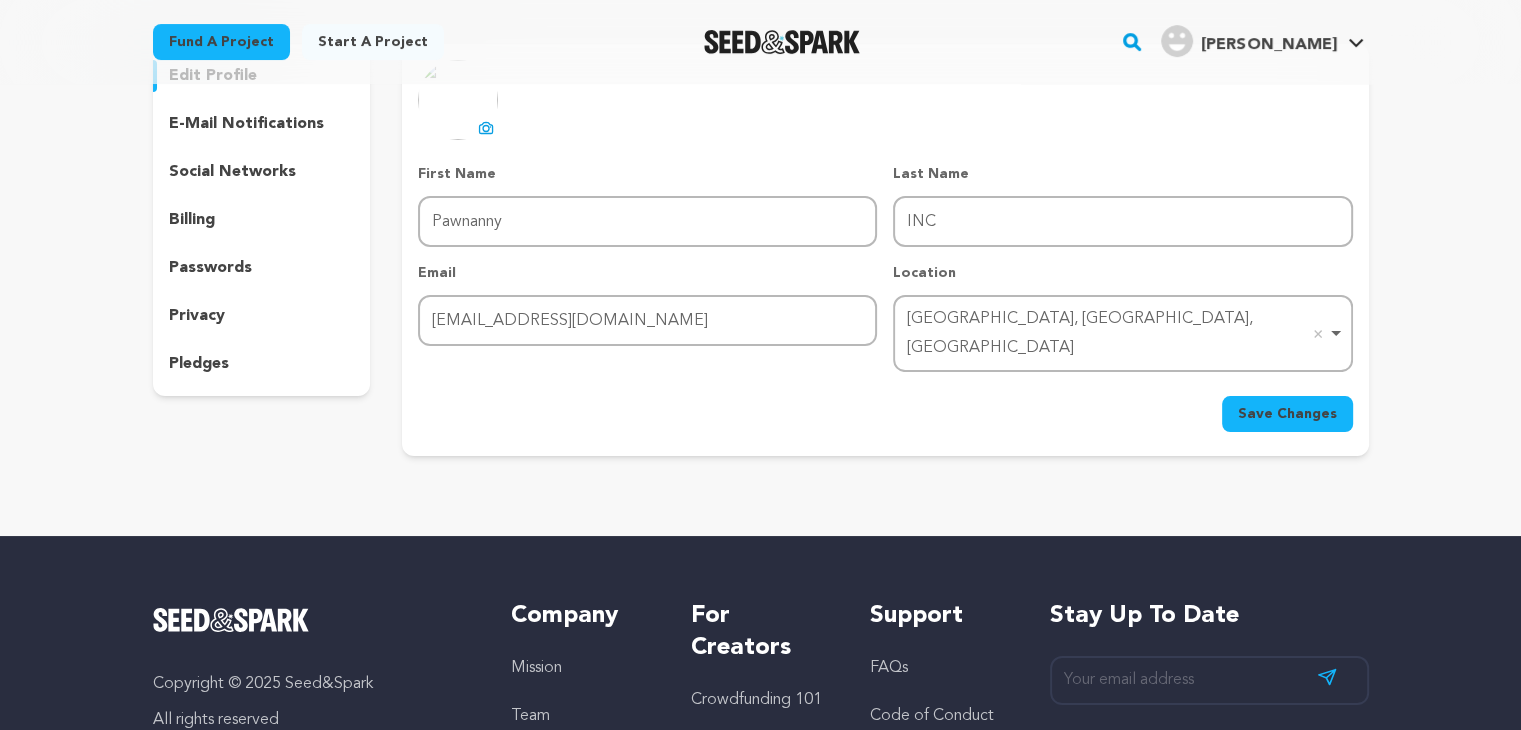scroll, scrollTop: 167, scrollLeft: 0, axis: vertical 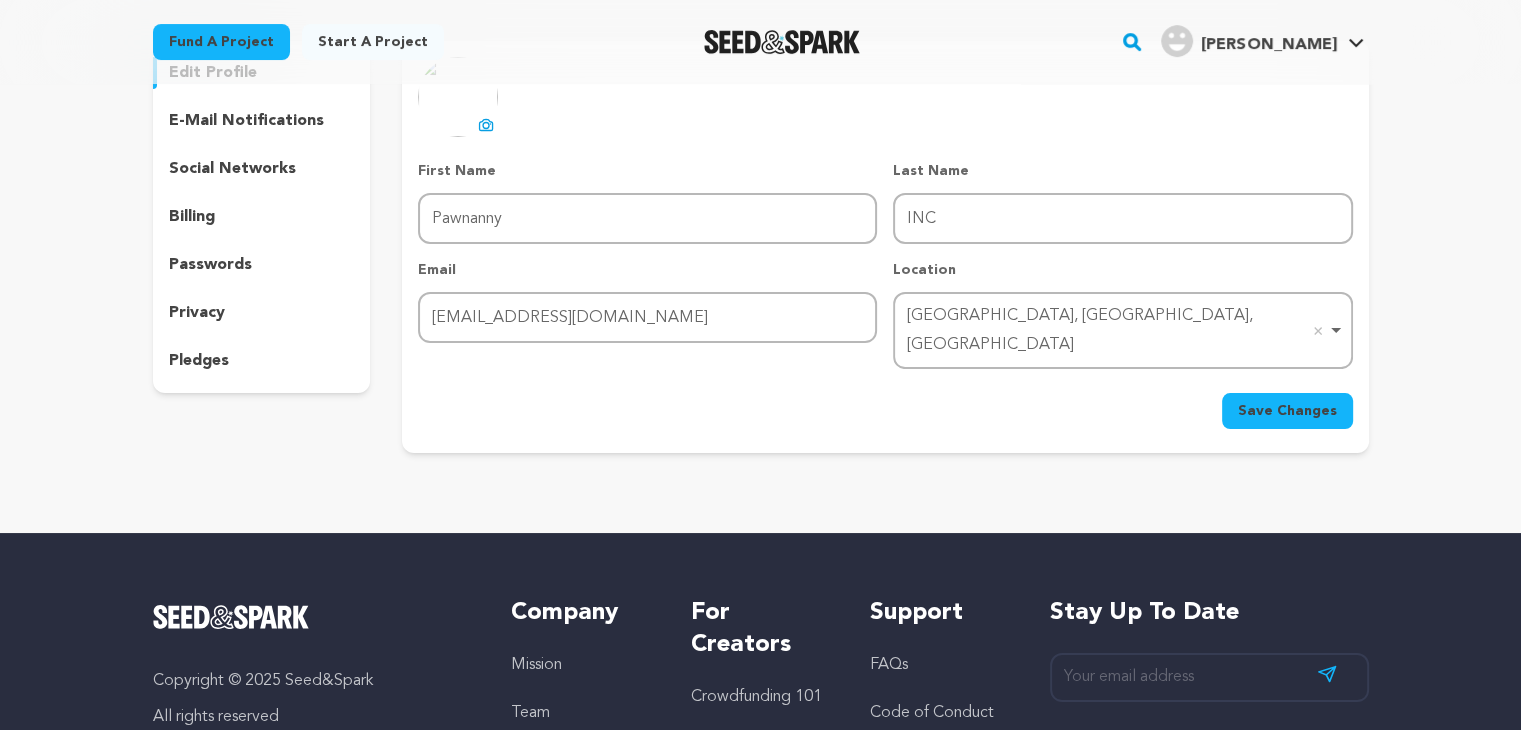 click 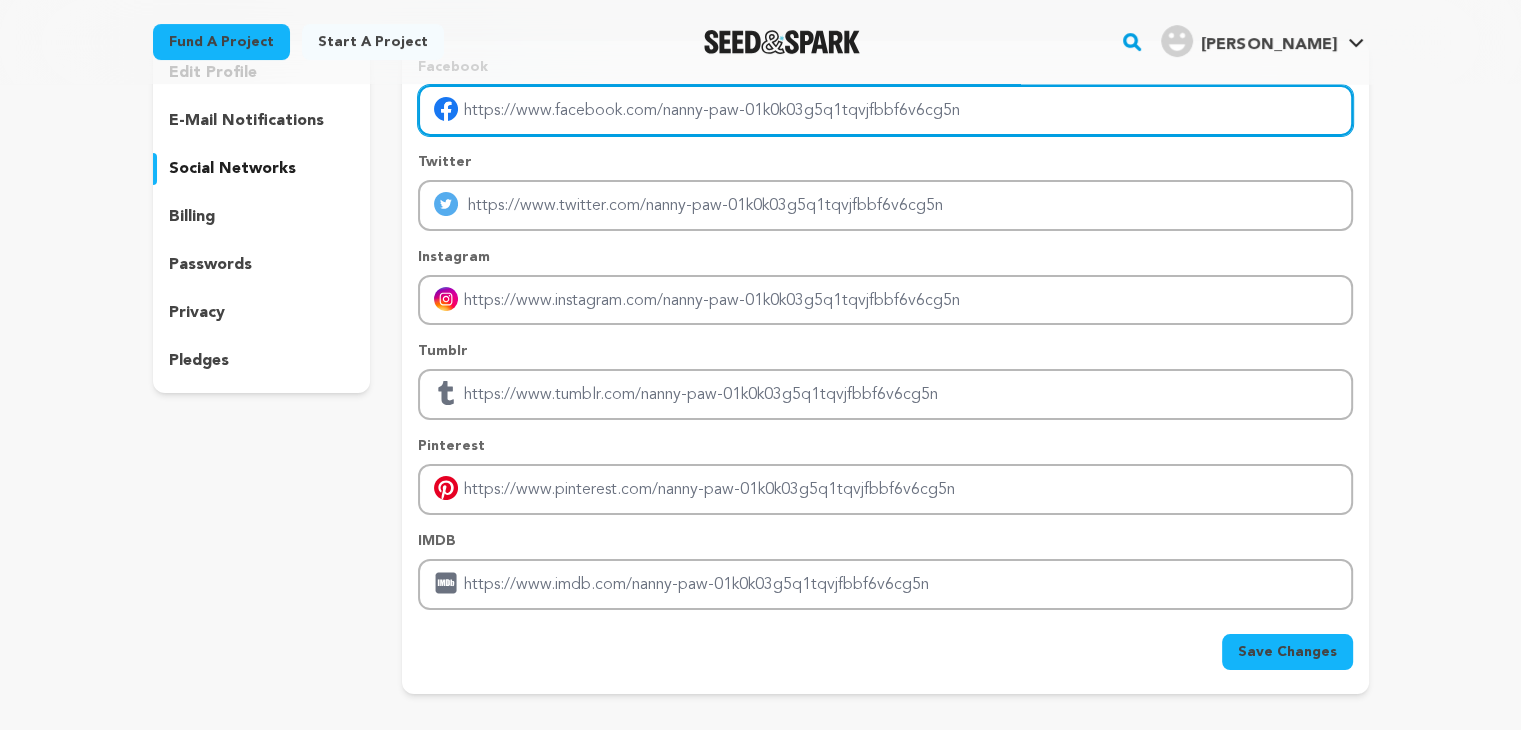 click at bounding box center [885, 110] 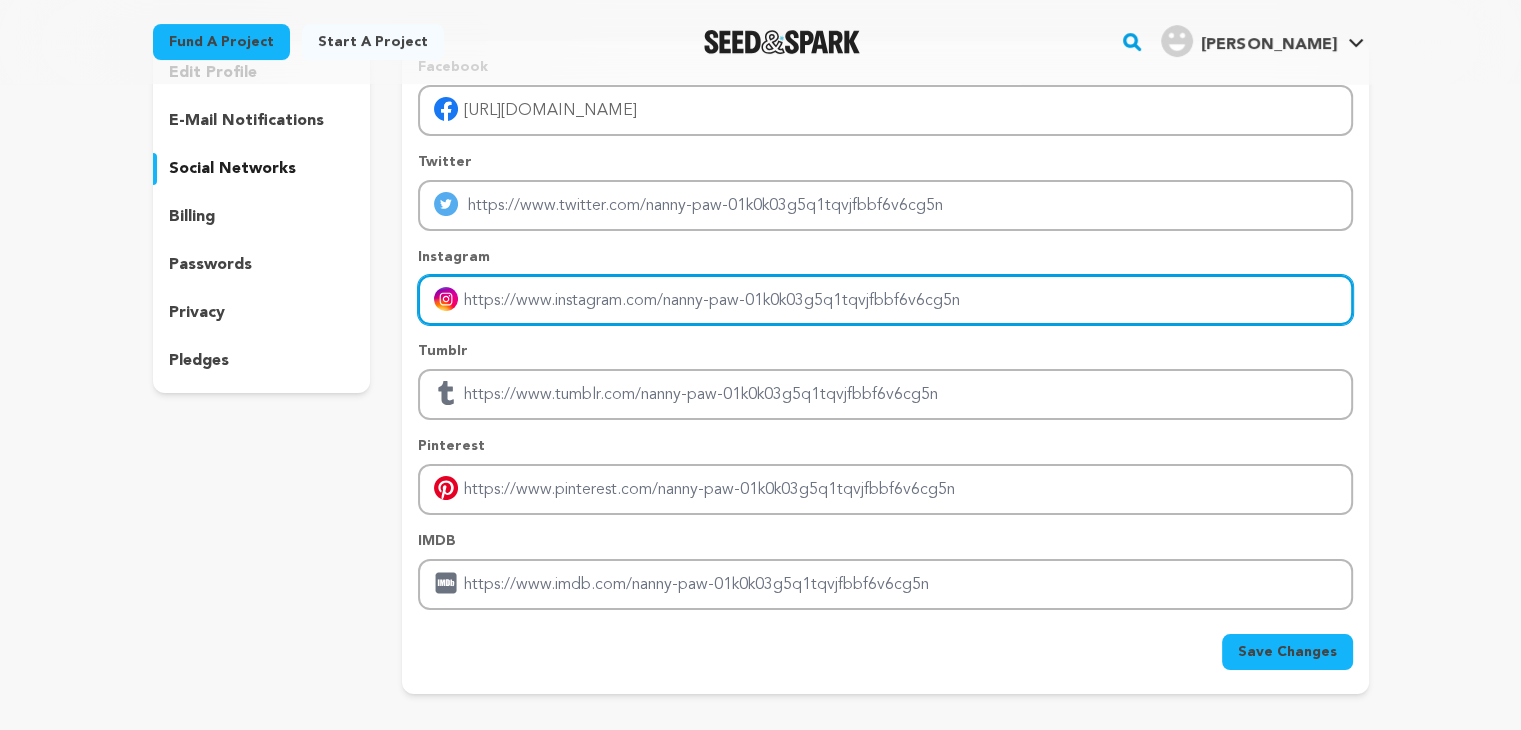 click at bounding box center [885, 300] 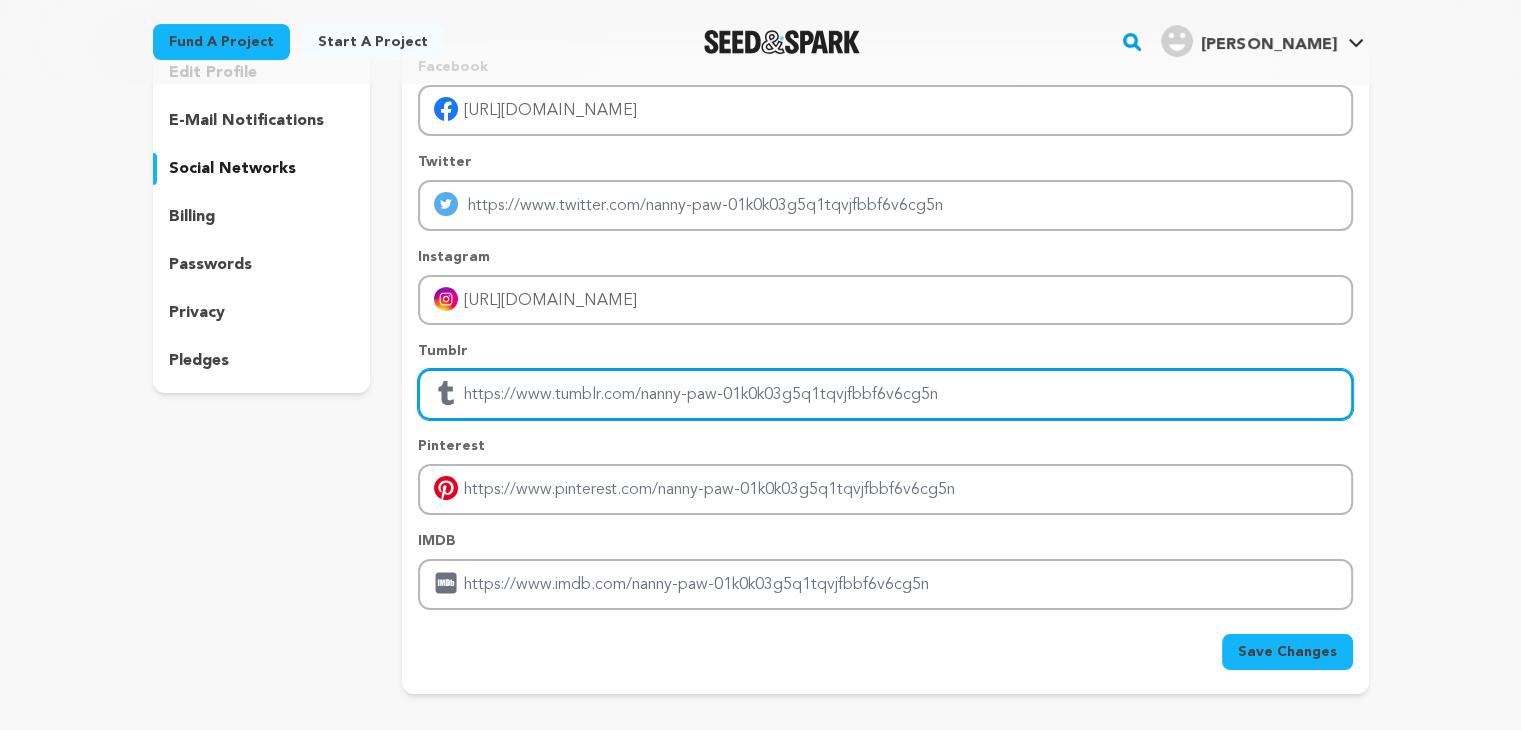 click at bounding box center [885, 394] 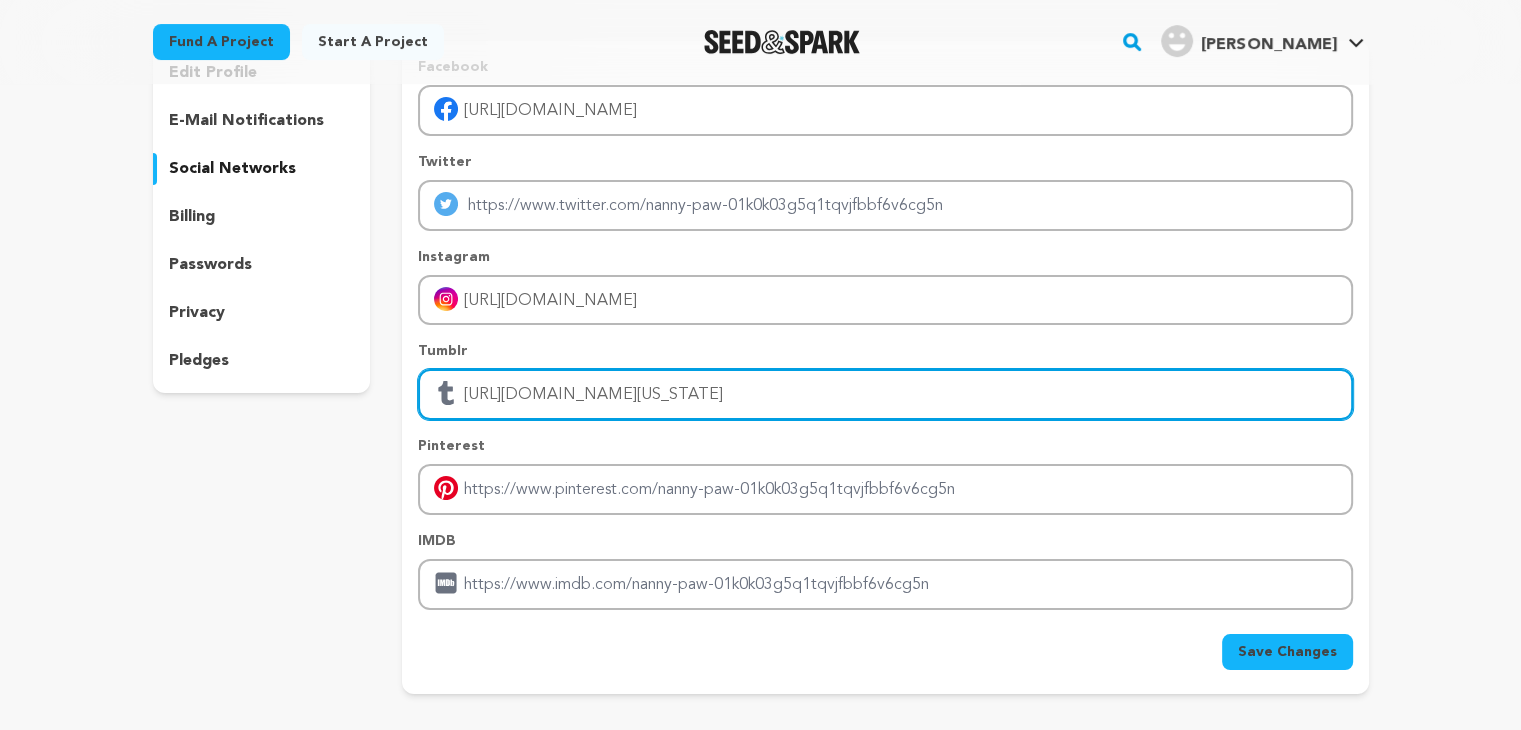 type on "https://www.tumblr.com/petcare-solutions-virginia" 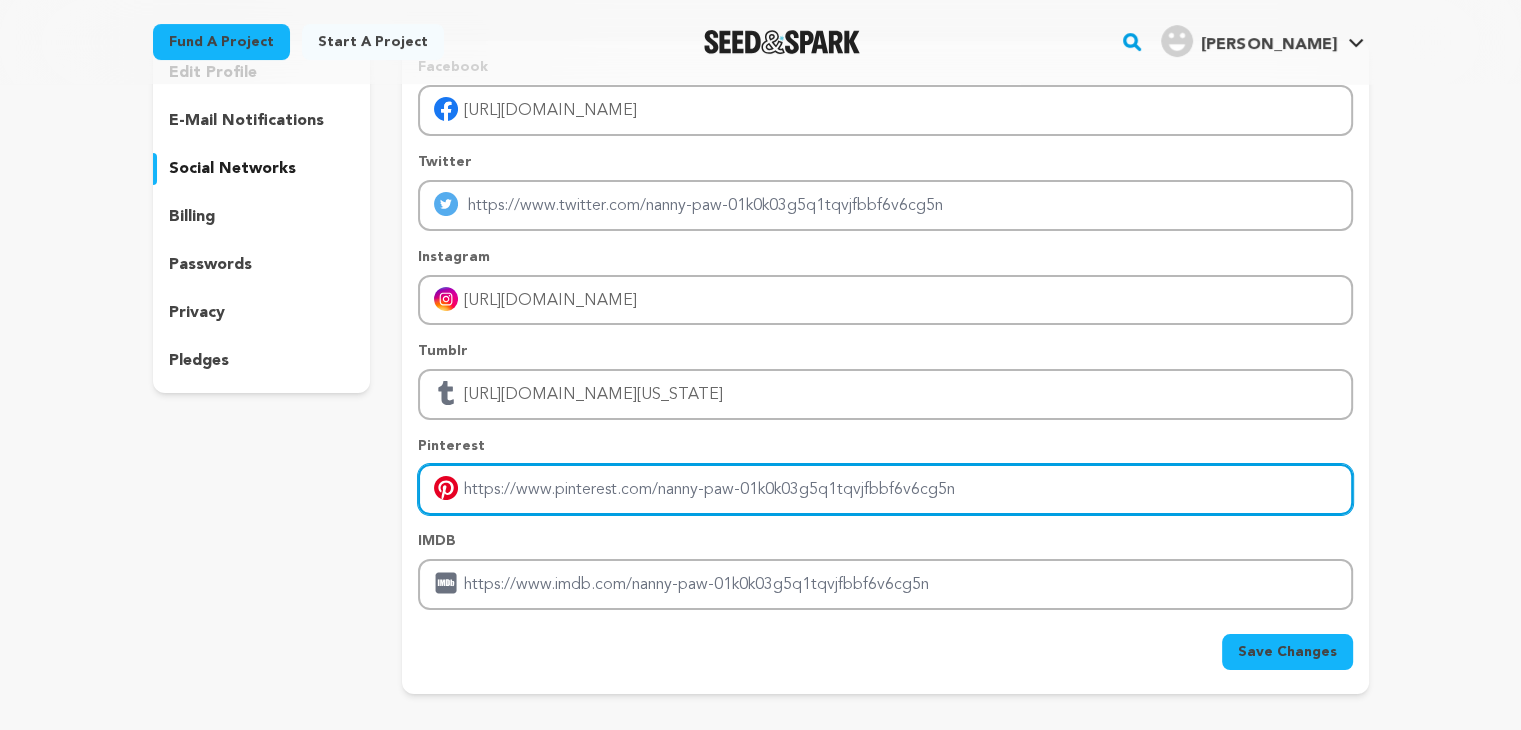 click at bounding box center [885, 489] 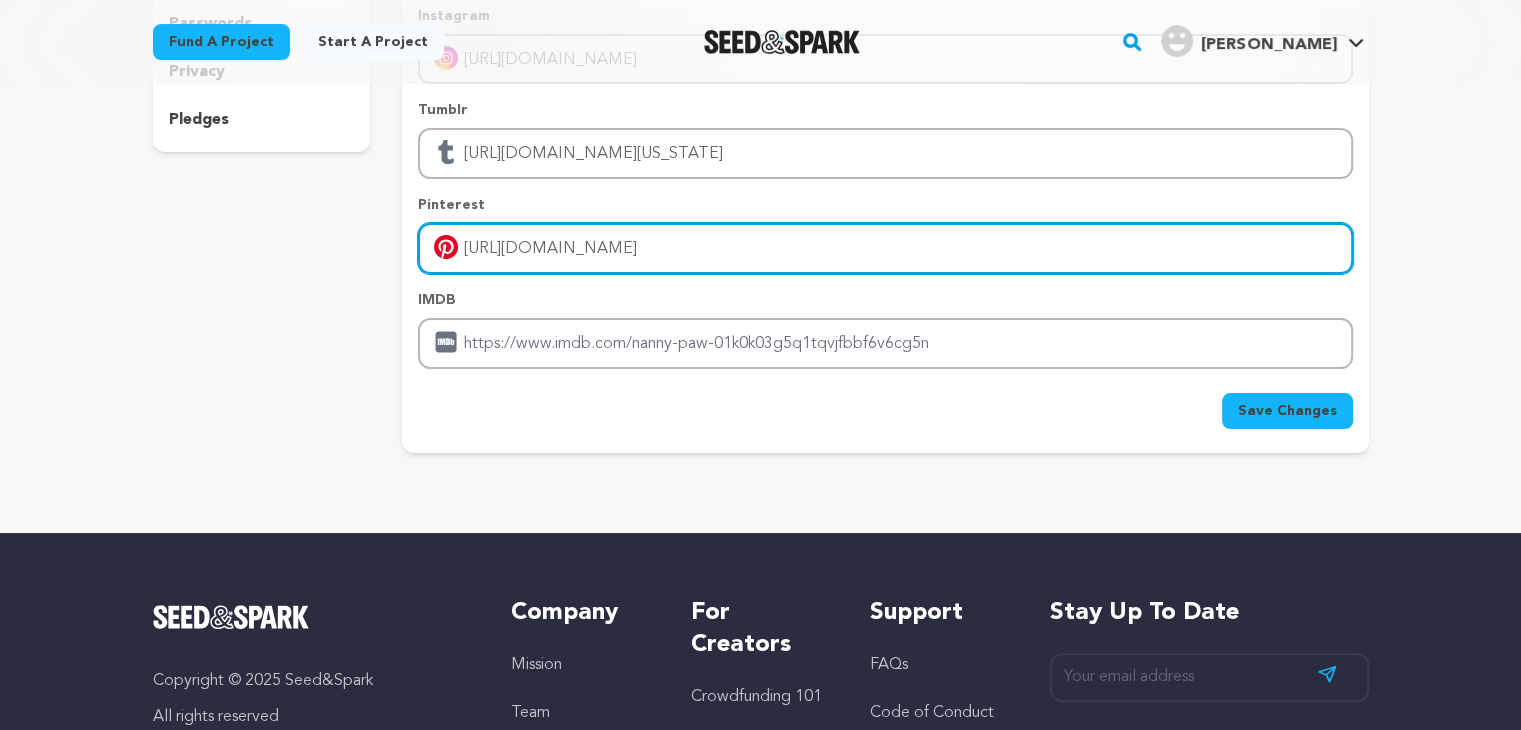 scroll, scrollTop: 417, scrollLeft: 0, axis: vertical 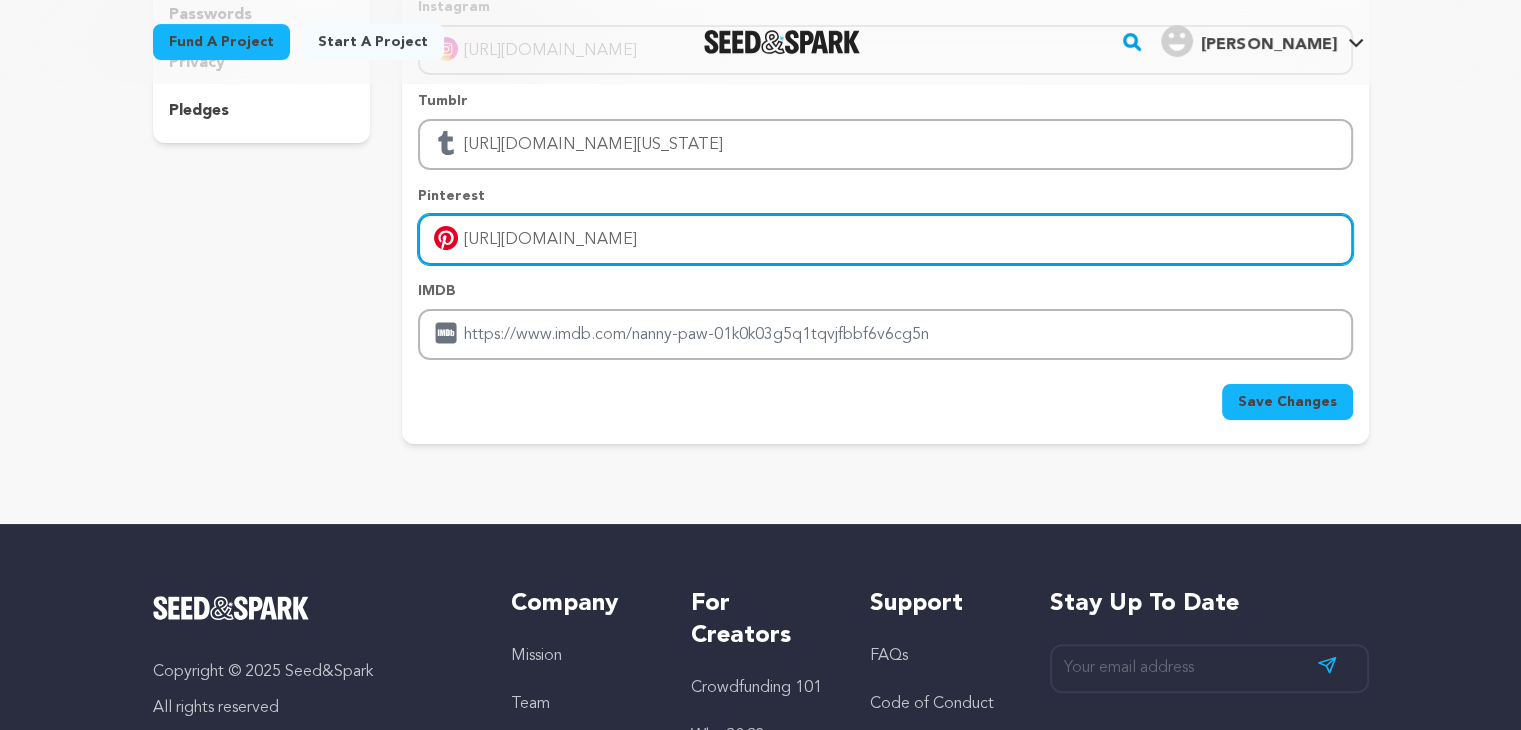type on "https://www.pinterest.com/pawnannyINC/" 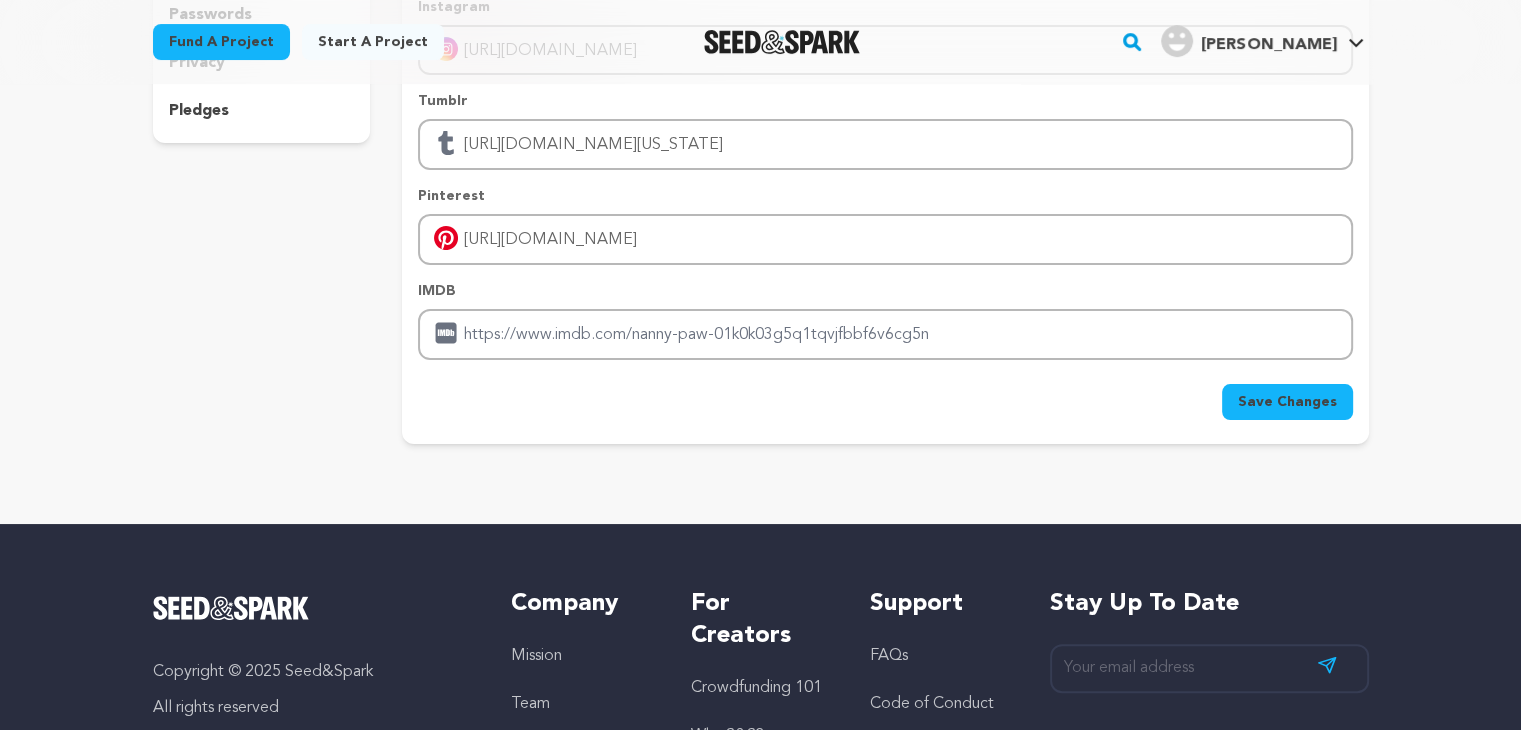 click on "Save Changes" at bounding box center (1287, 402) 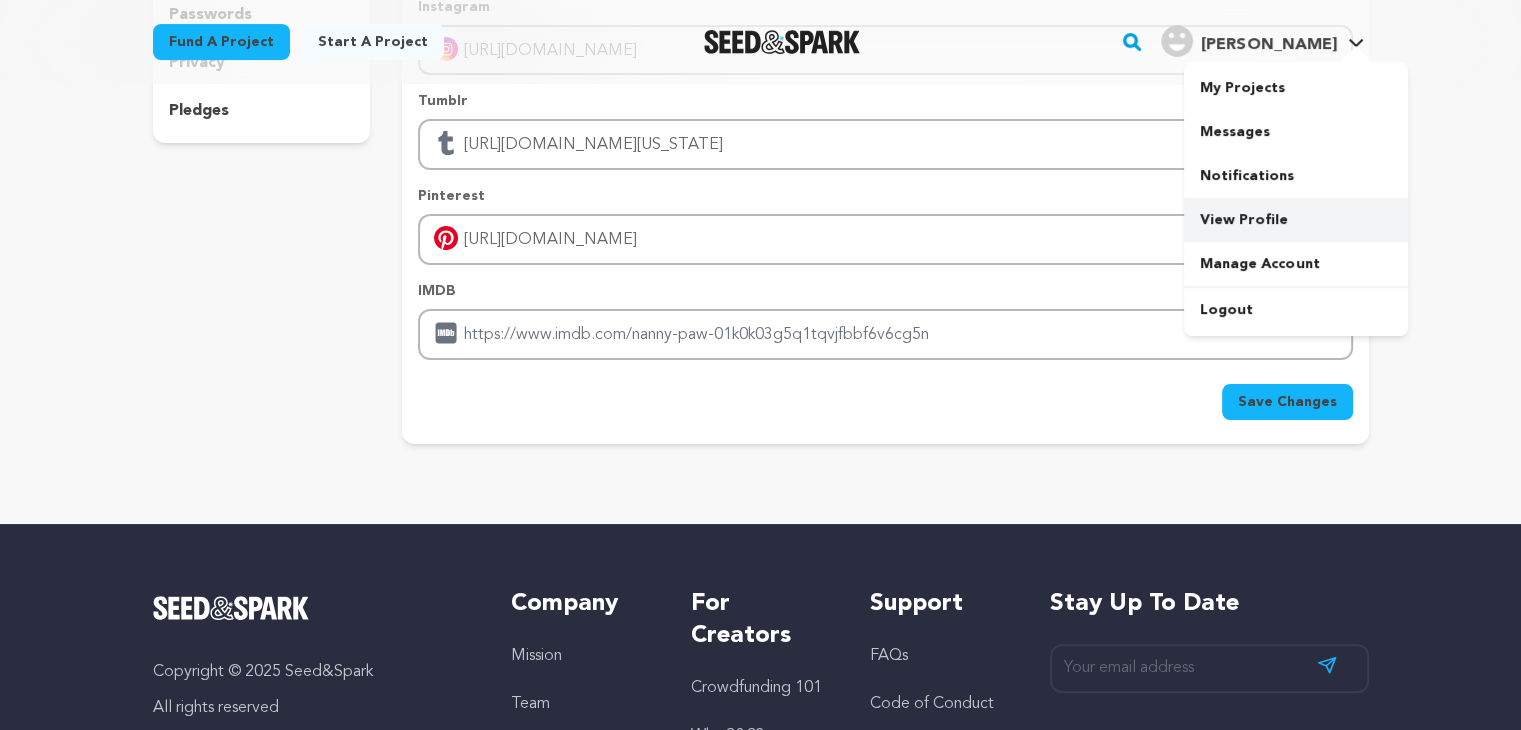 click on "View Profile" at bounding box center (1296, 220) 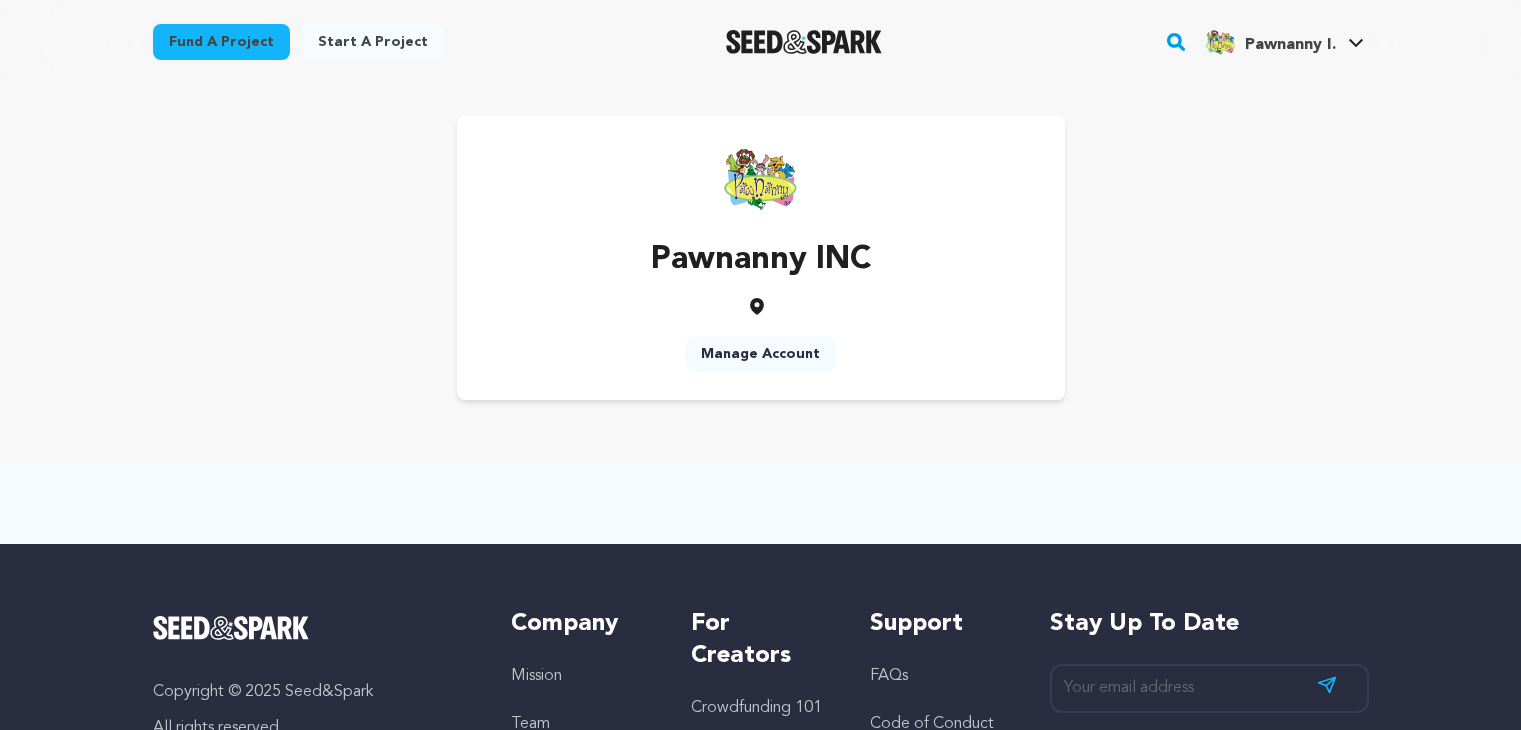 scroll, scrollTop: 0, scrollLeft: 0, axis: both 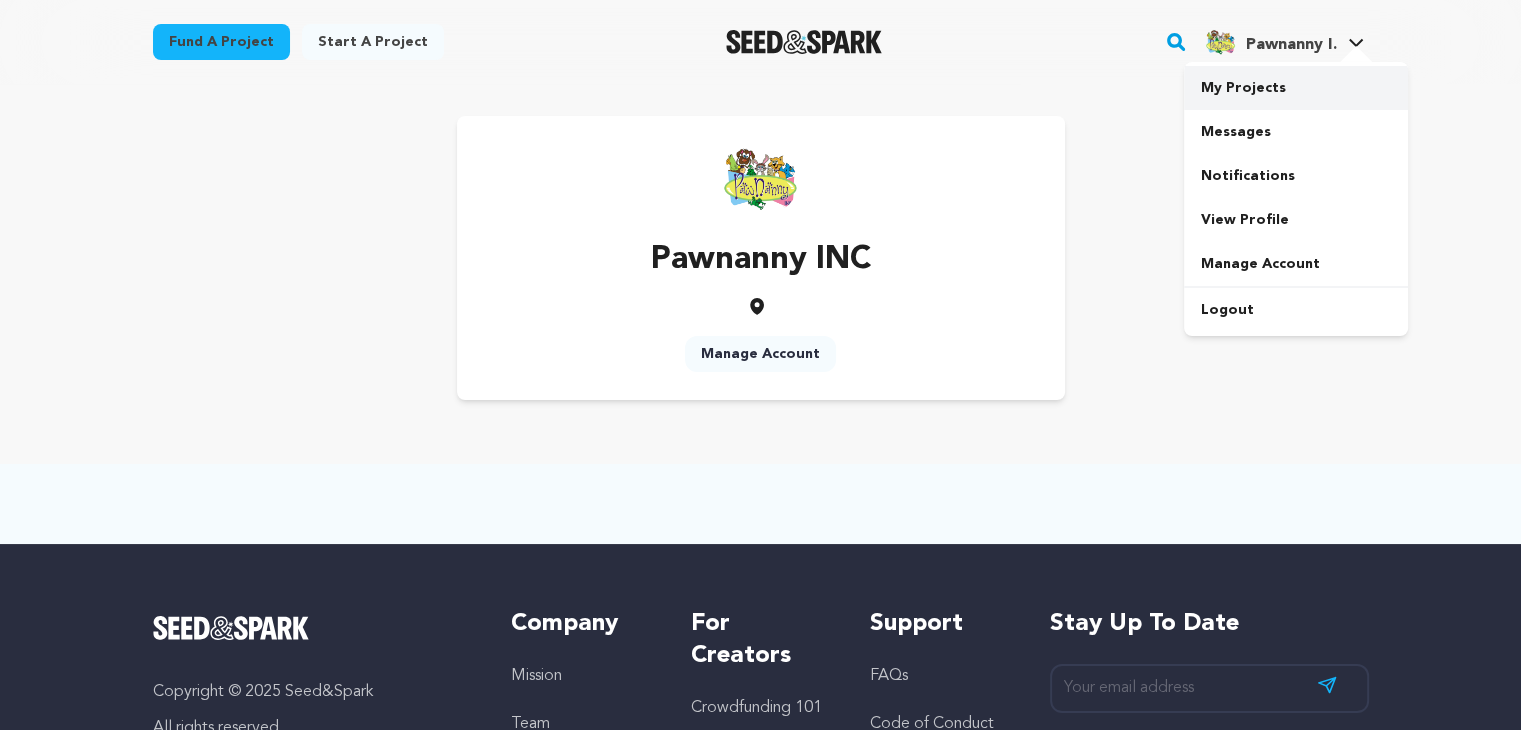 click on "My Projects" at bounding box center [1296, 88] 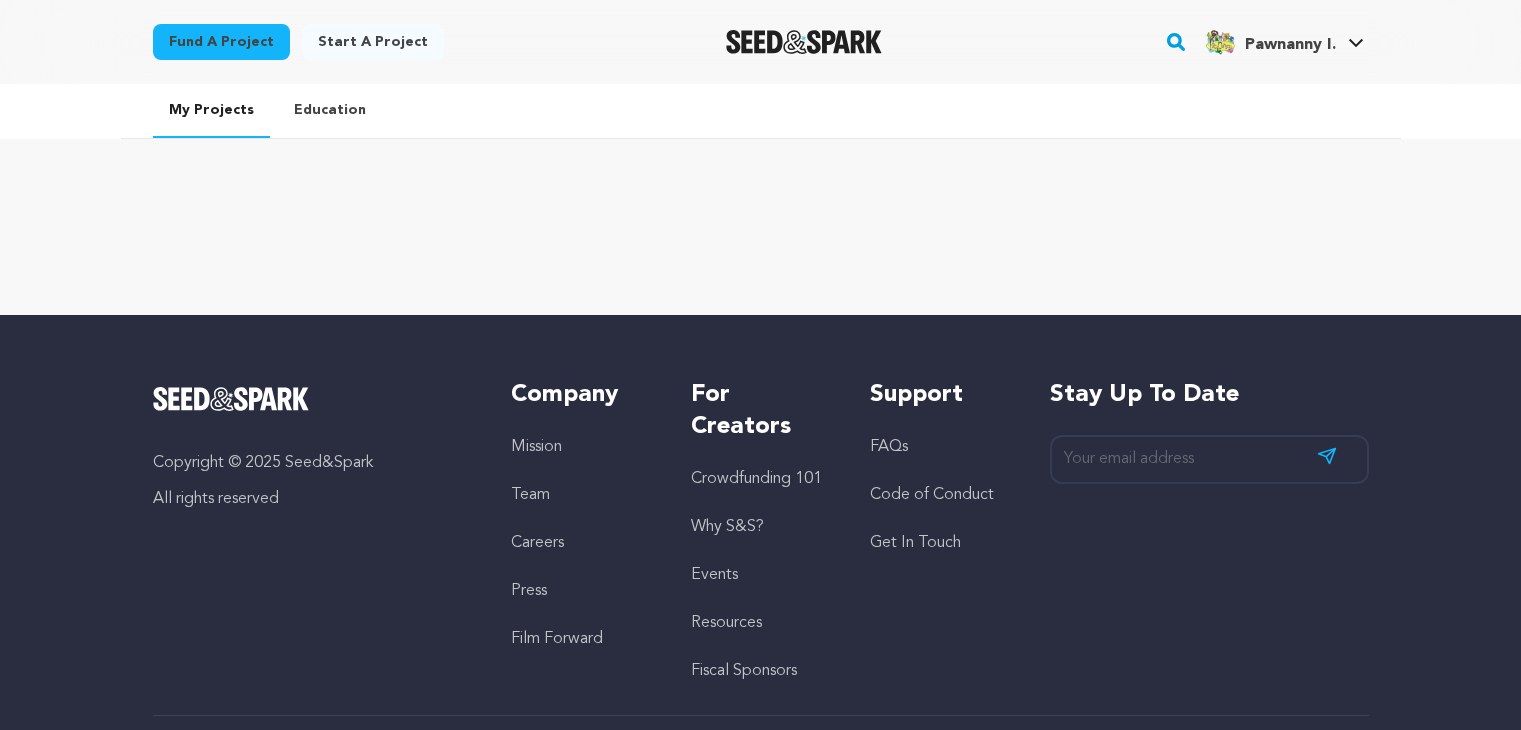 scroll, scrollTop: 0, scrollLeft: 0, axis: both 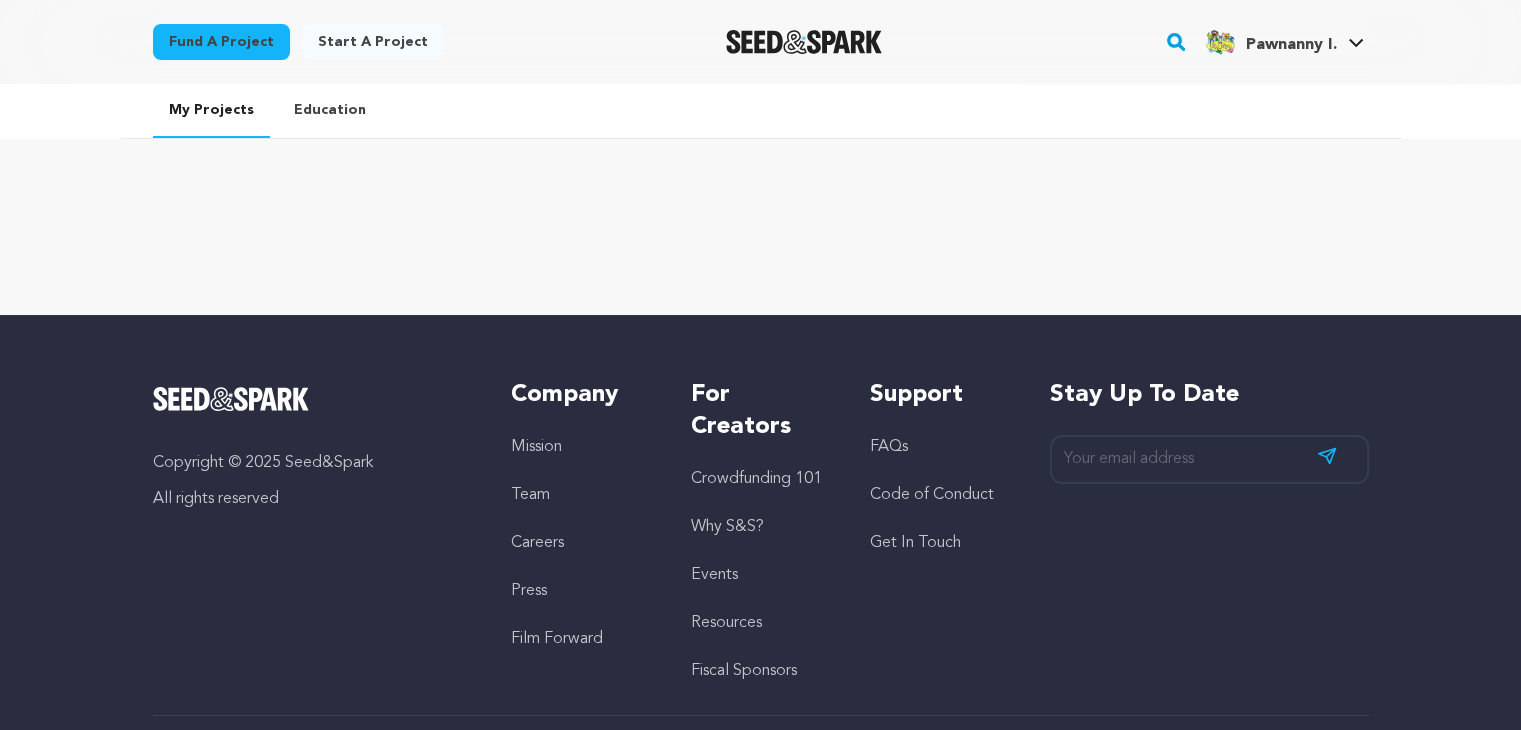 click on "Education" at bounding box center [330, 110] 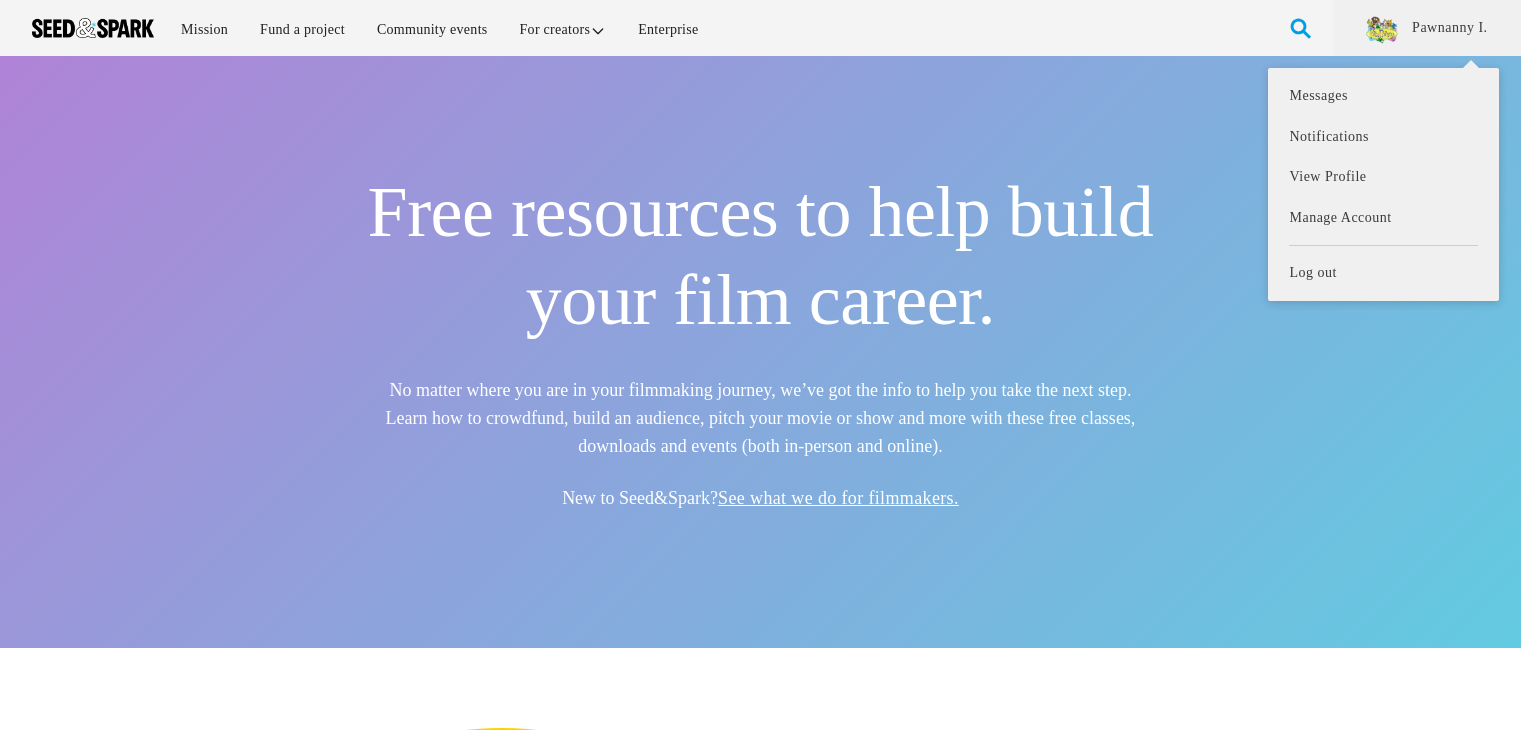 scroll, scrollTop: 0, scrollLeft: 0, axis: both 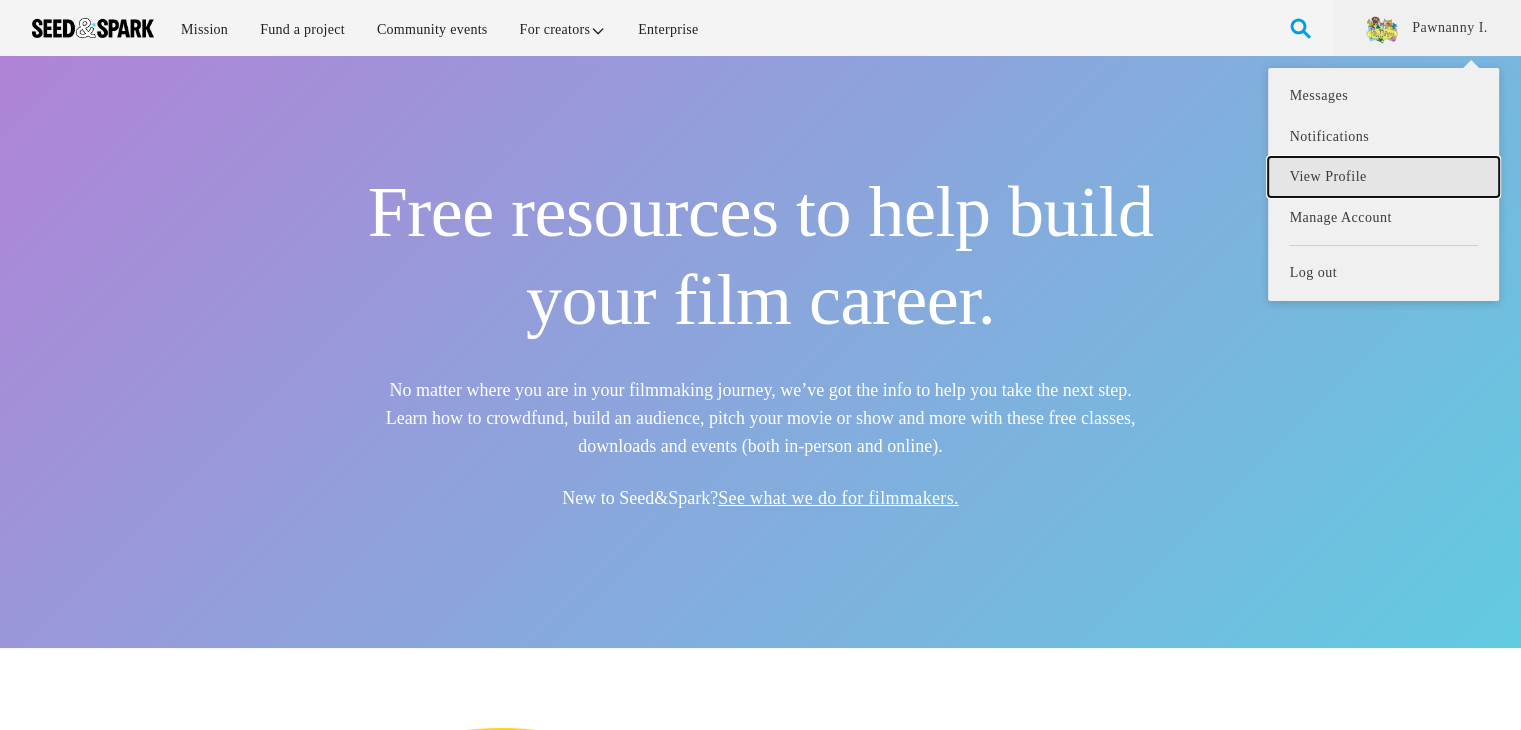 click on "View Profile" at bounding box center [1383, 177] 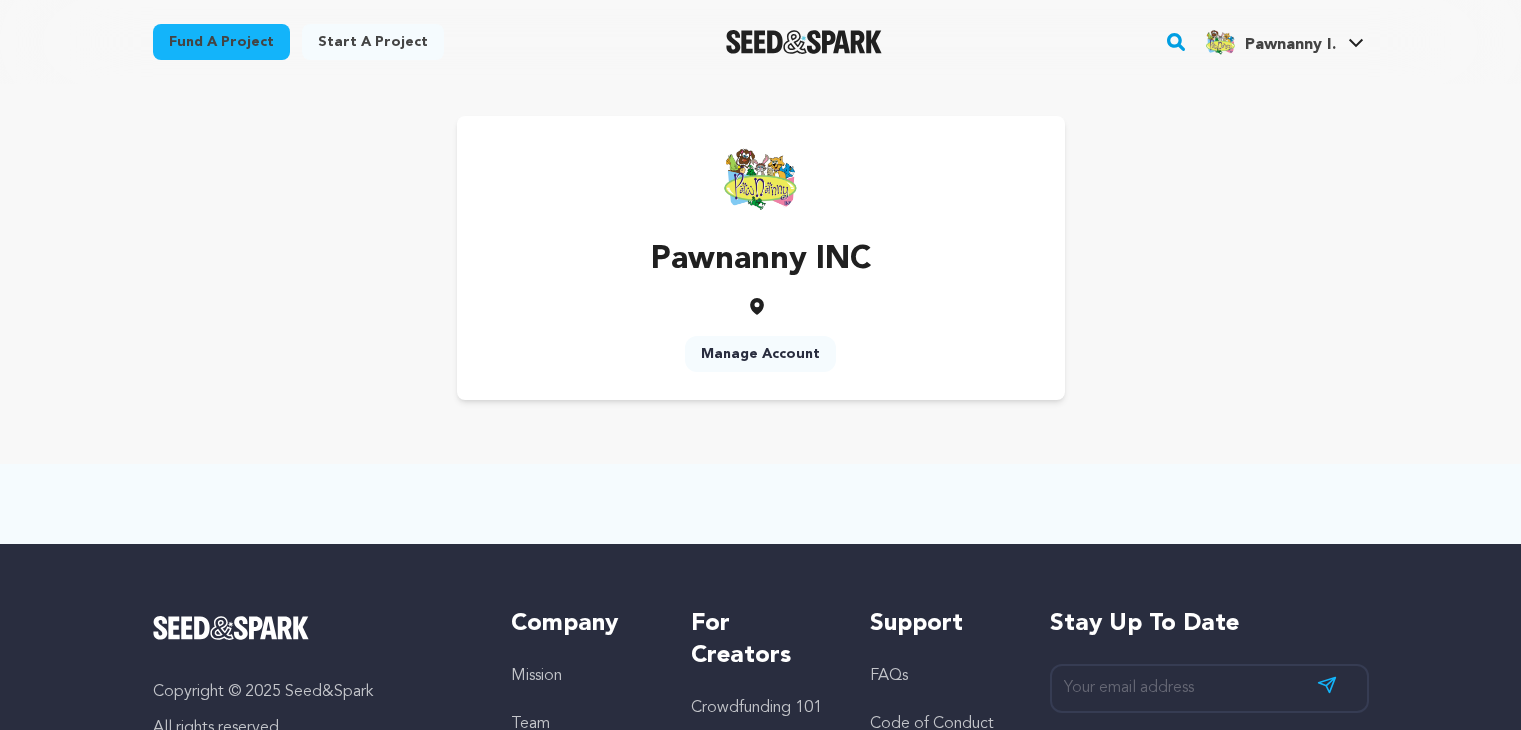 scroll, scrollTop: 0, scrollLeft: 0, axis: both 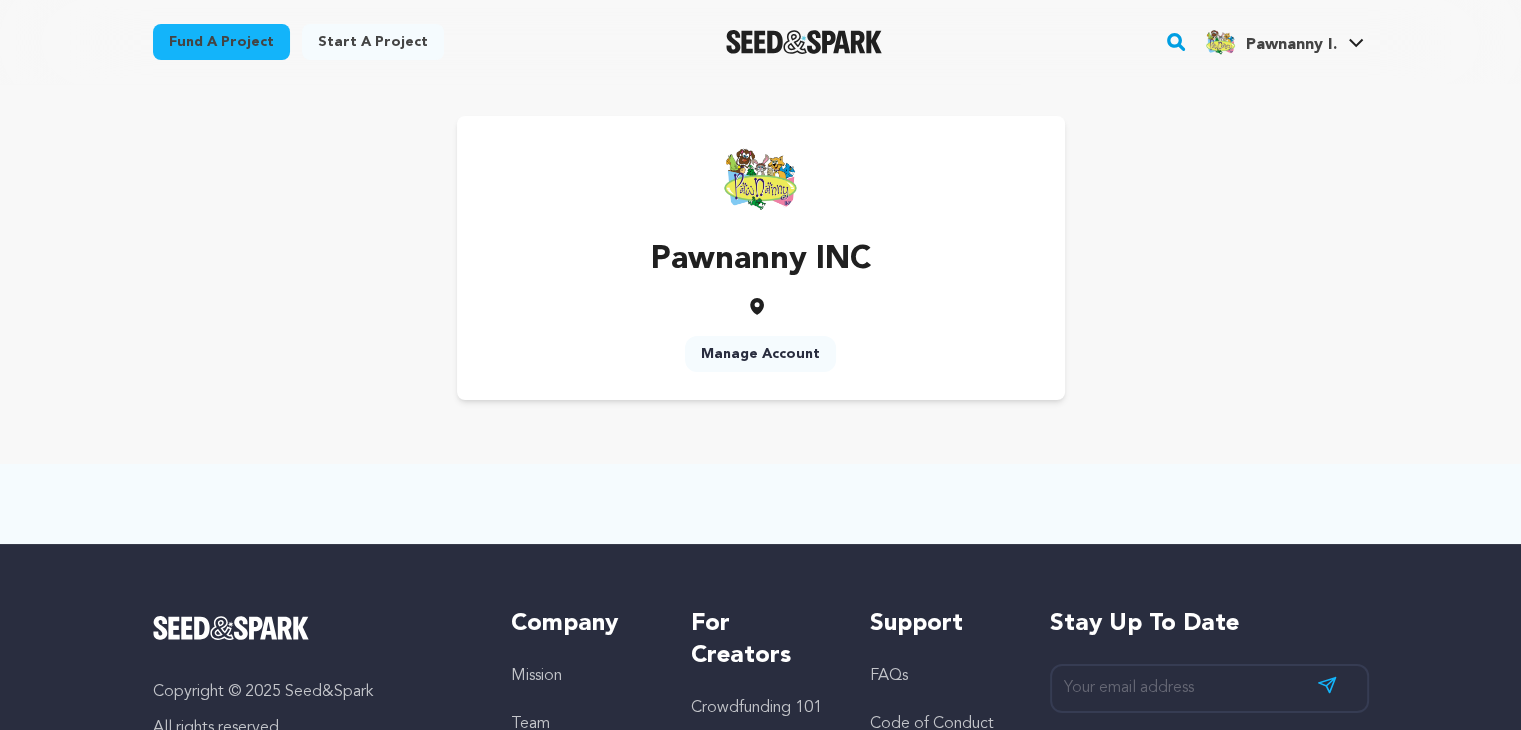 click on "Manage Account" at bounding box center (760, 354) 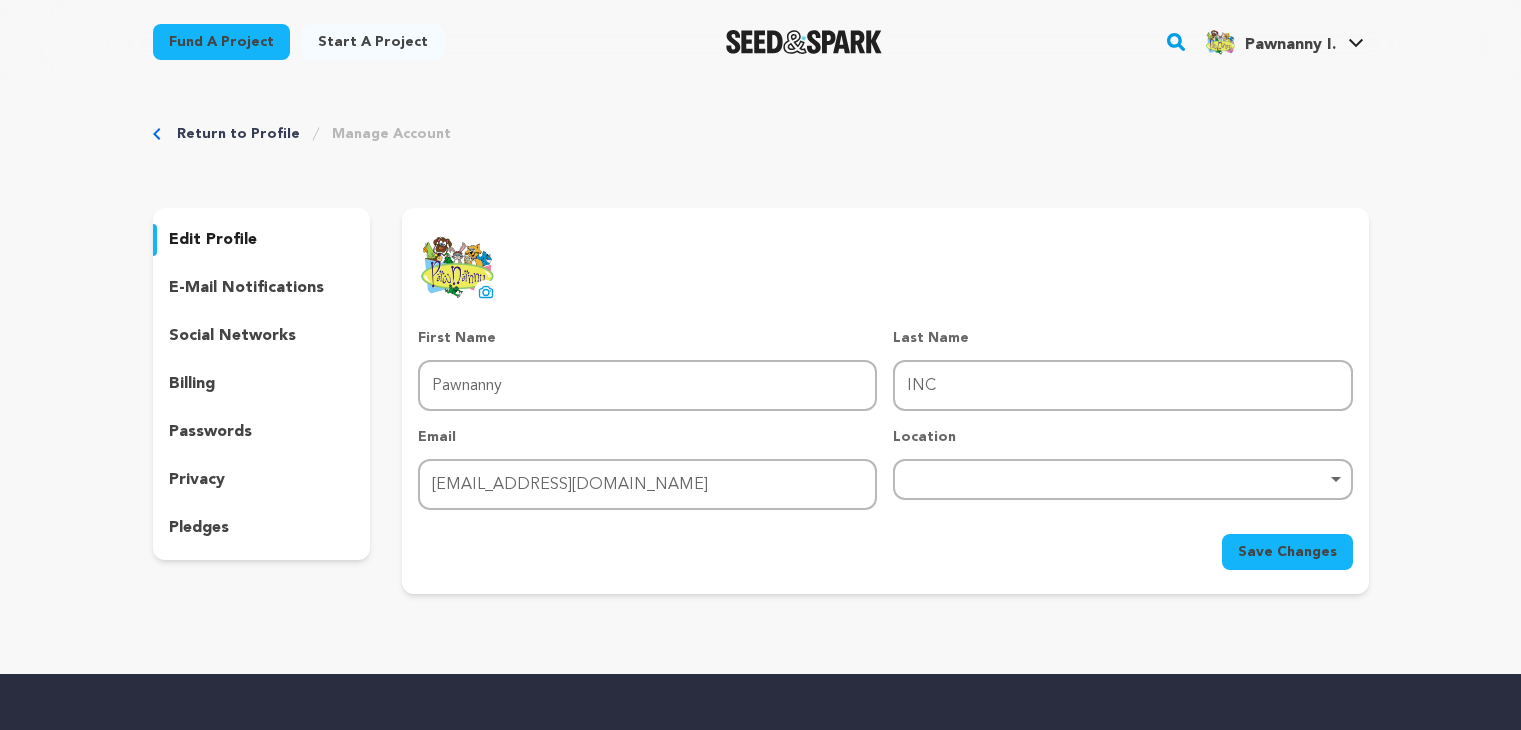 scroll, scrollTop: 0, scrollLeft: 0, axis: both 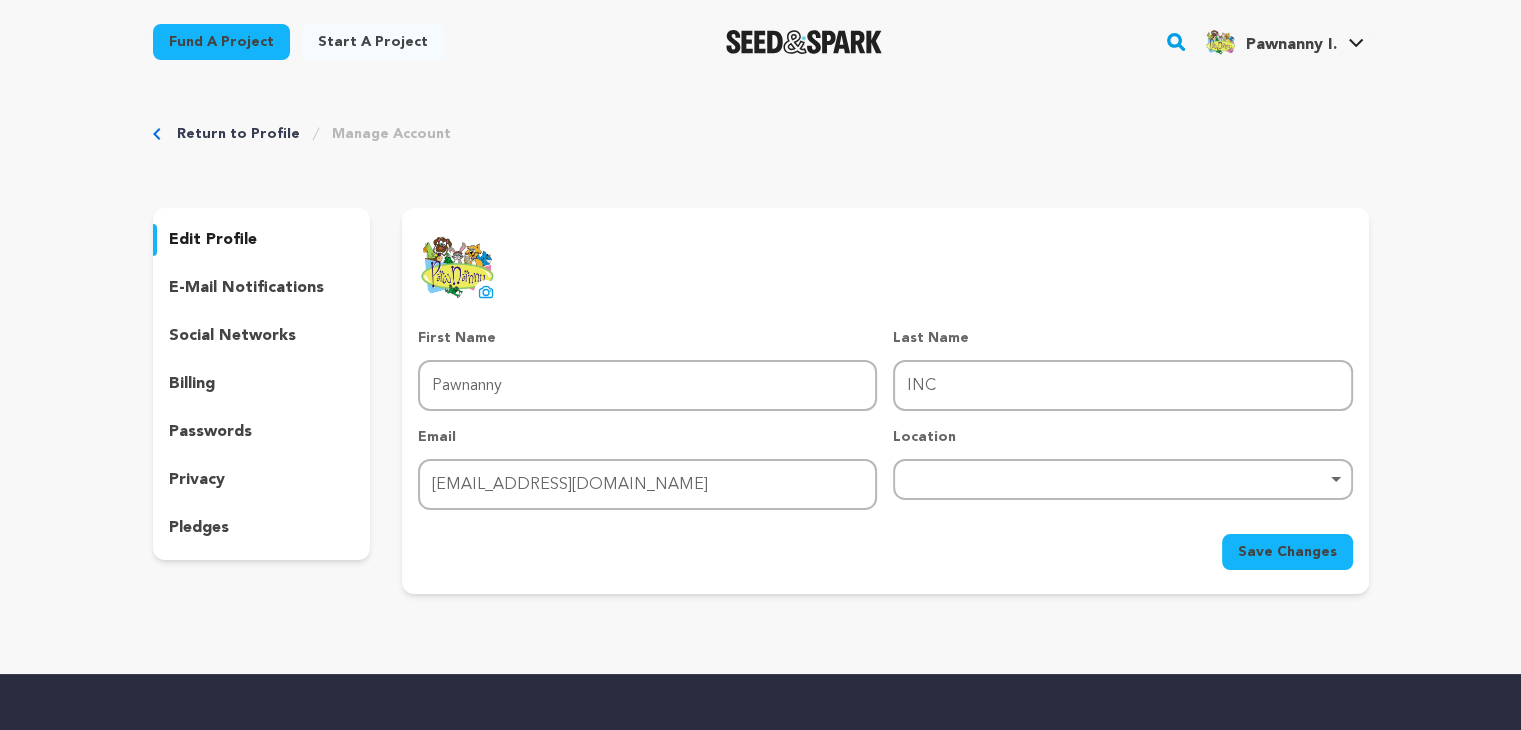 click on "Remove item" at bounding box center (1122, 479) 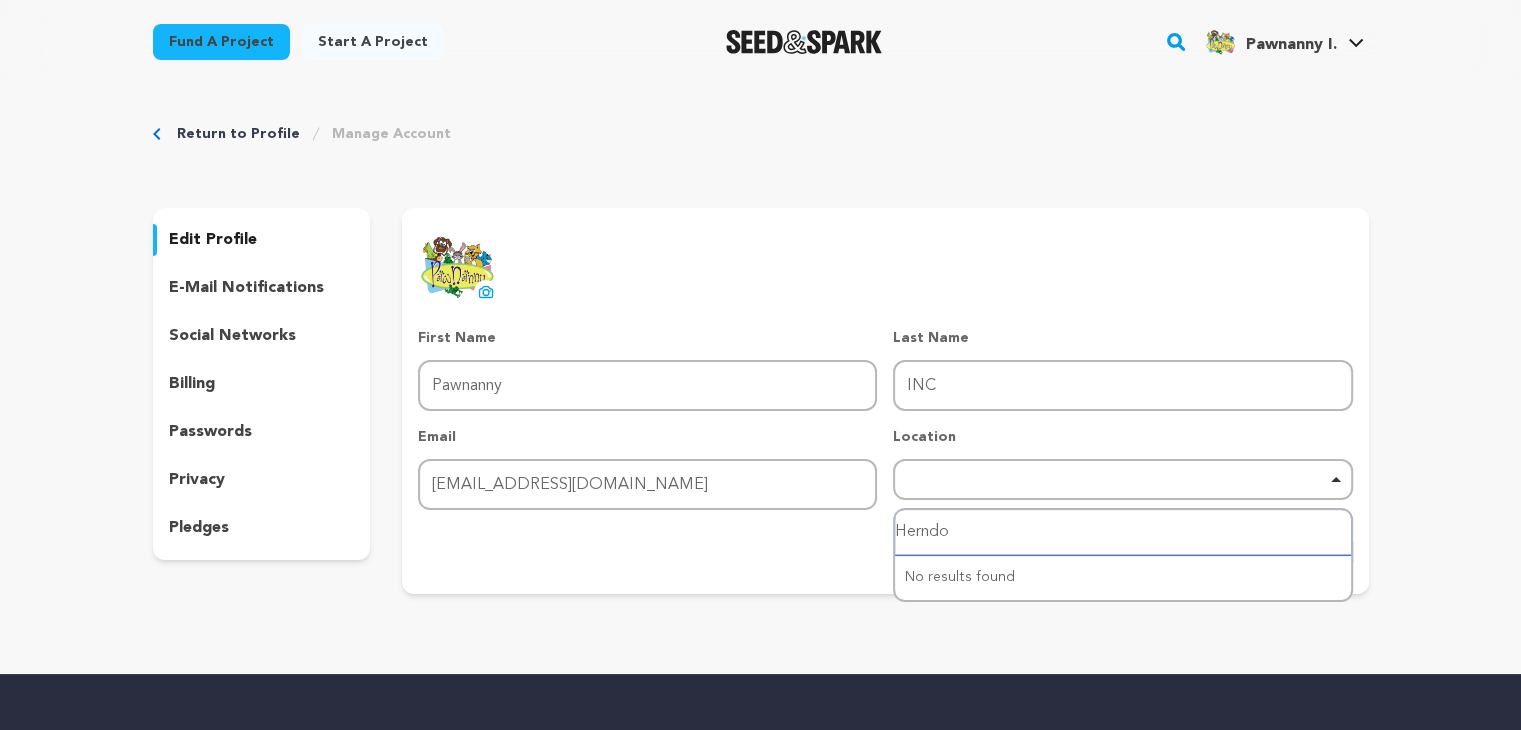 type on "[PERSON_NAME]" 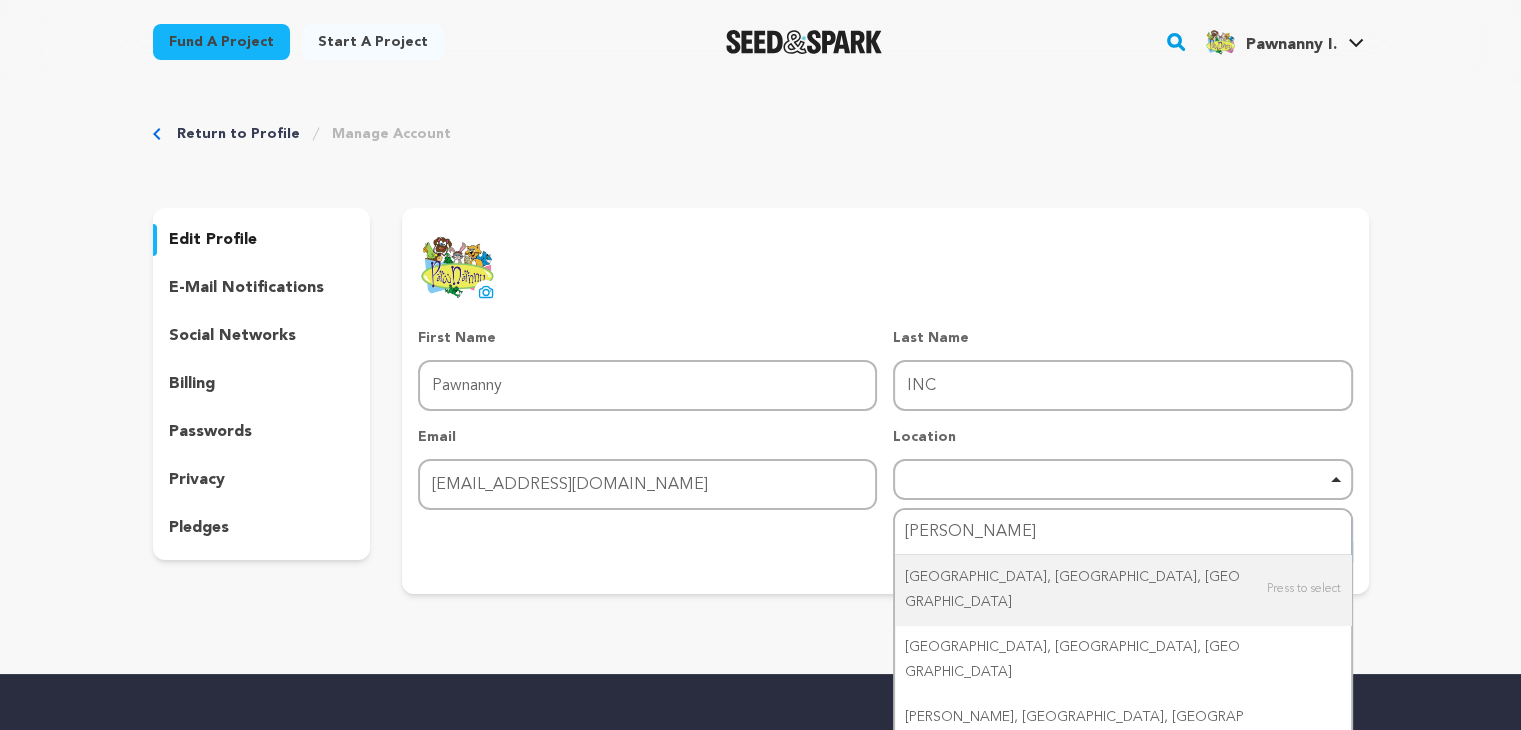 type 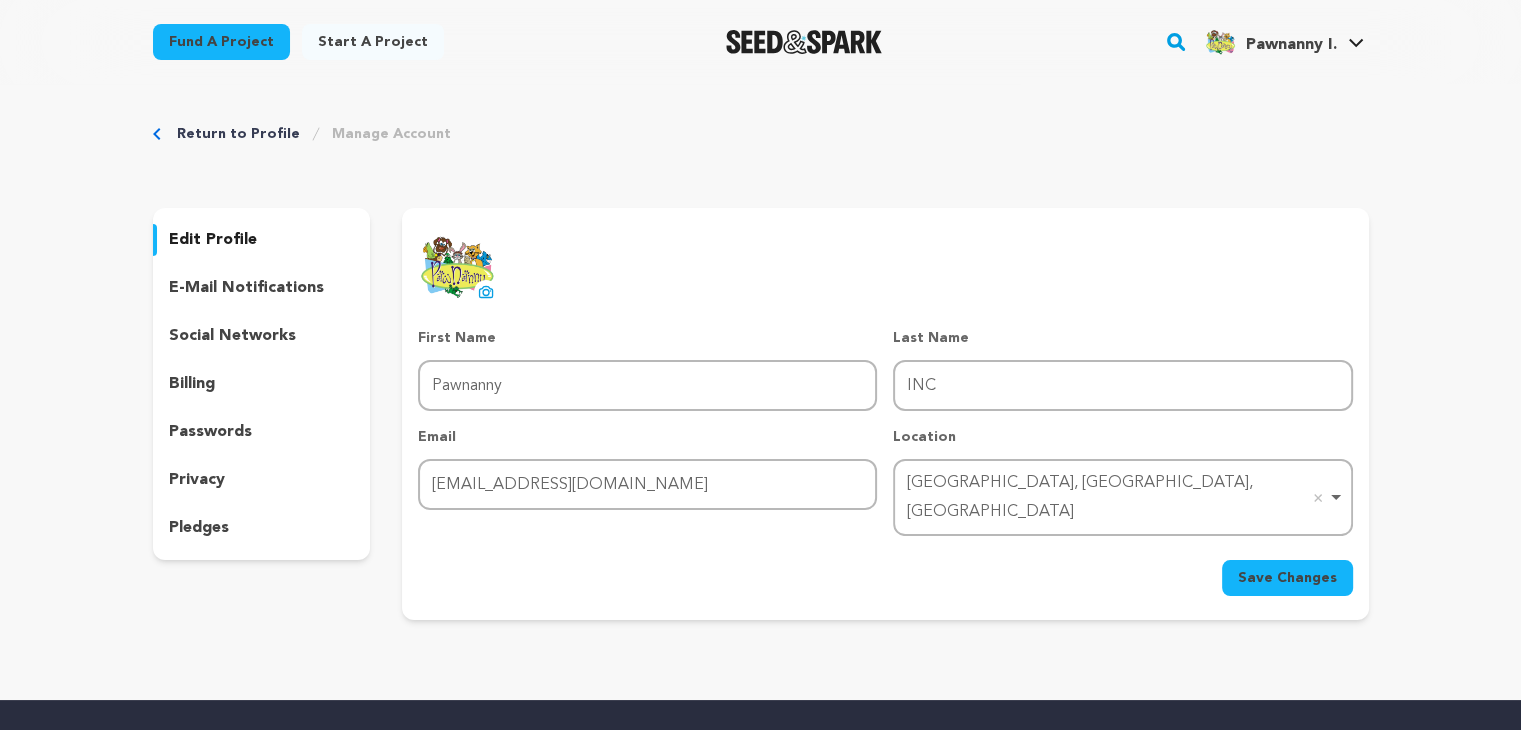 click on "Save Changes" at bounding box center (1287, 578) 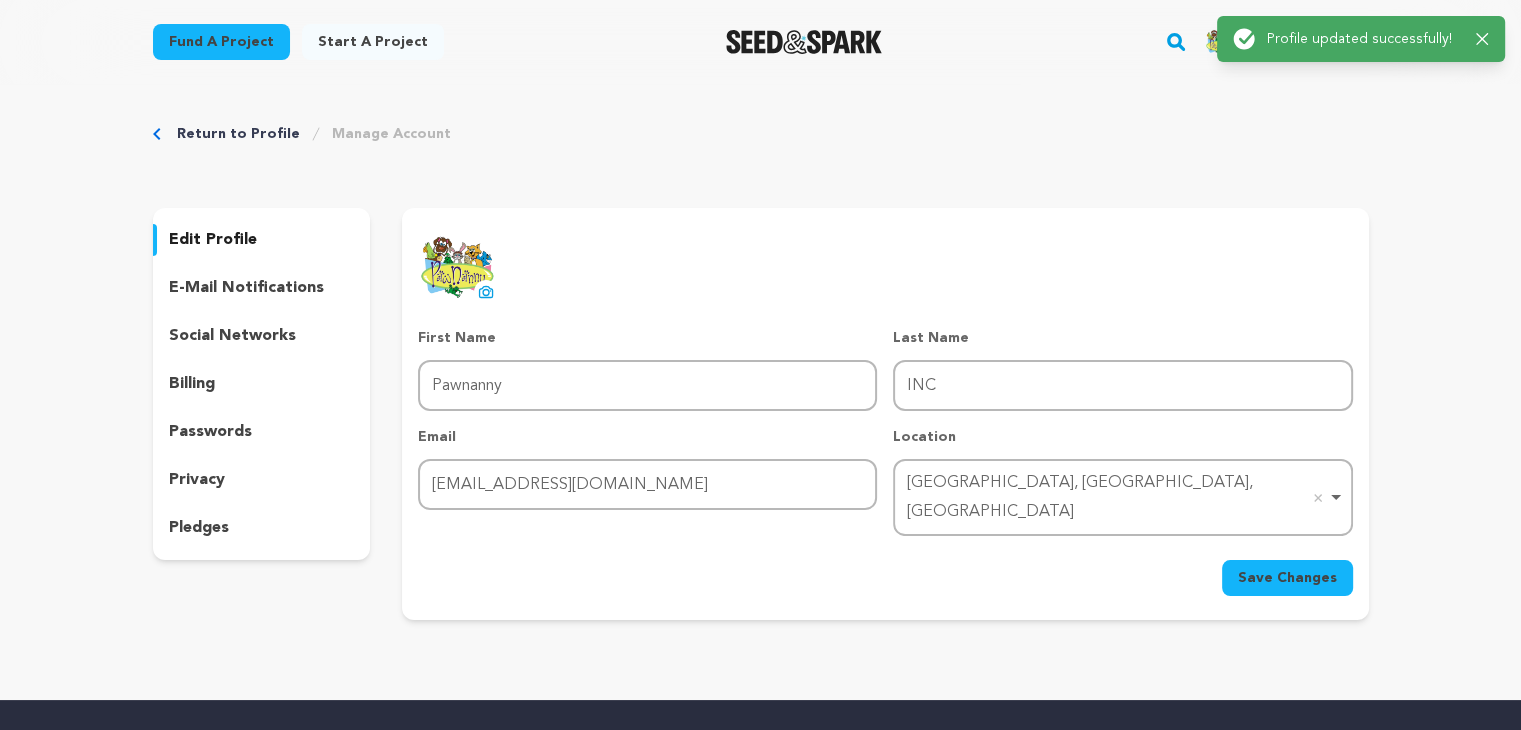 click 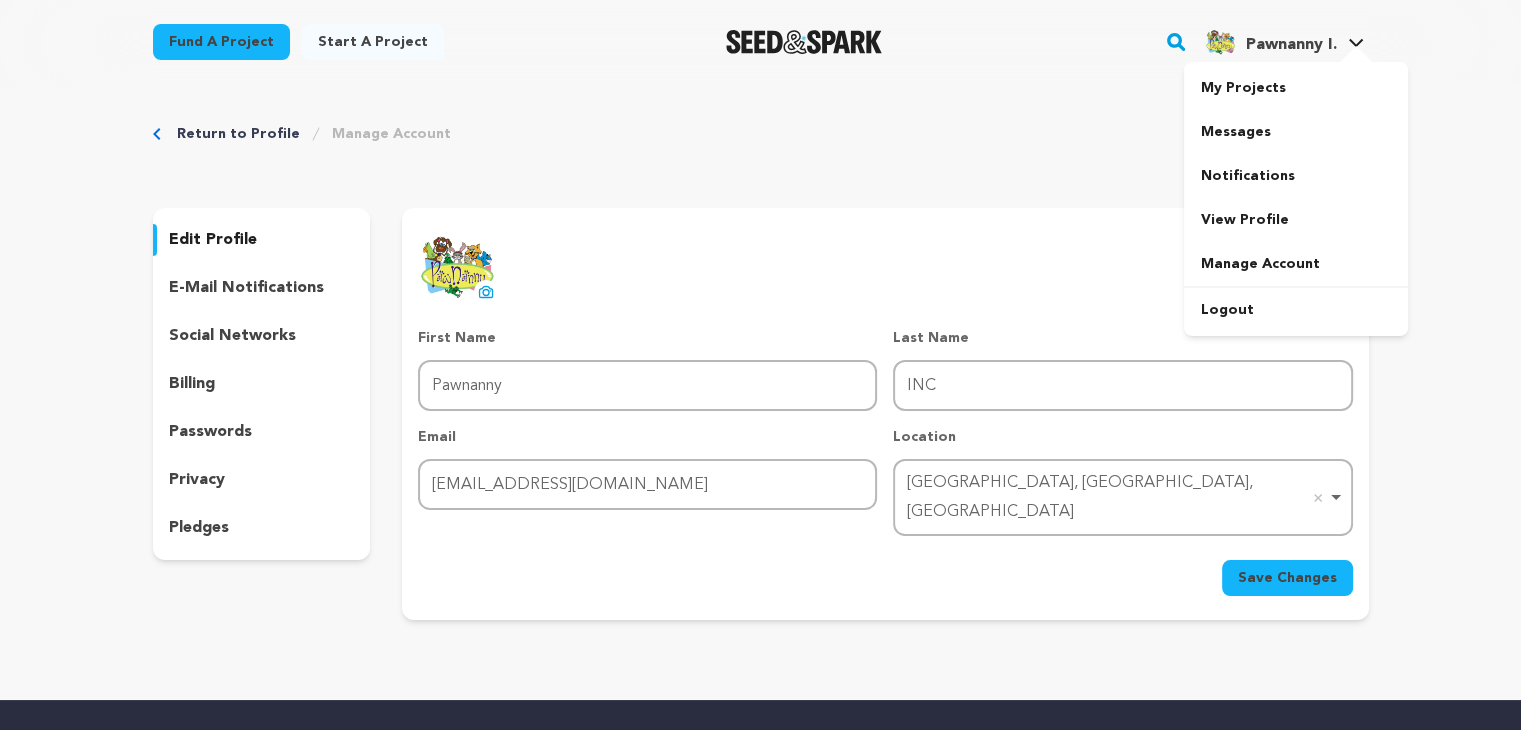 click at bounding box center (1356, 56) 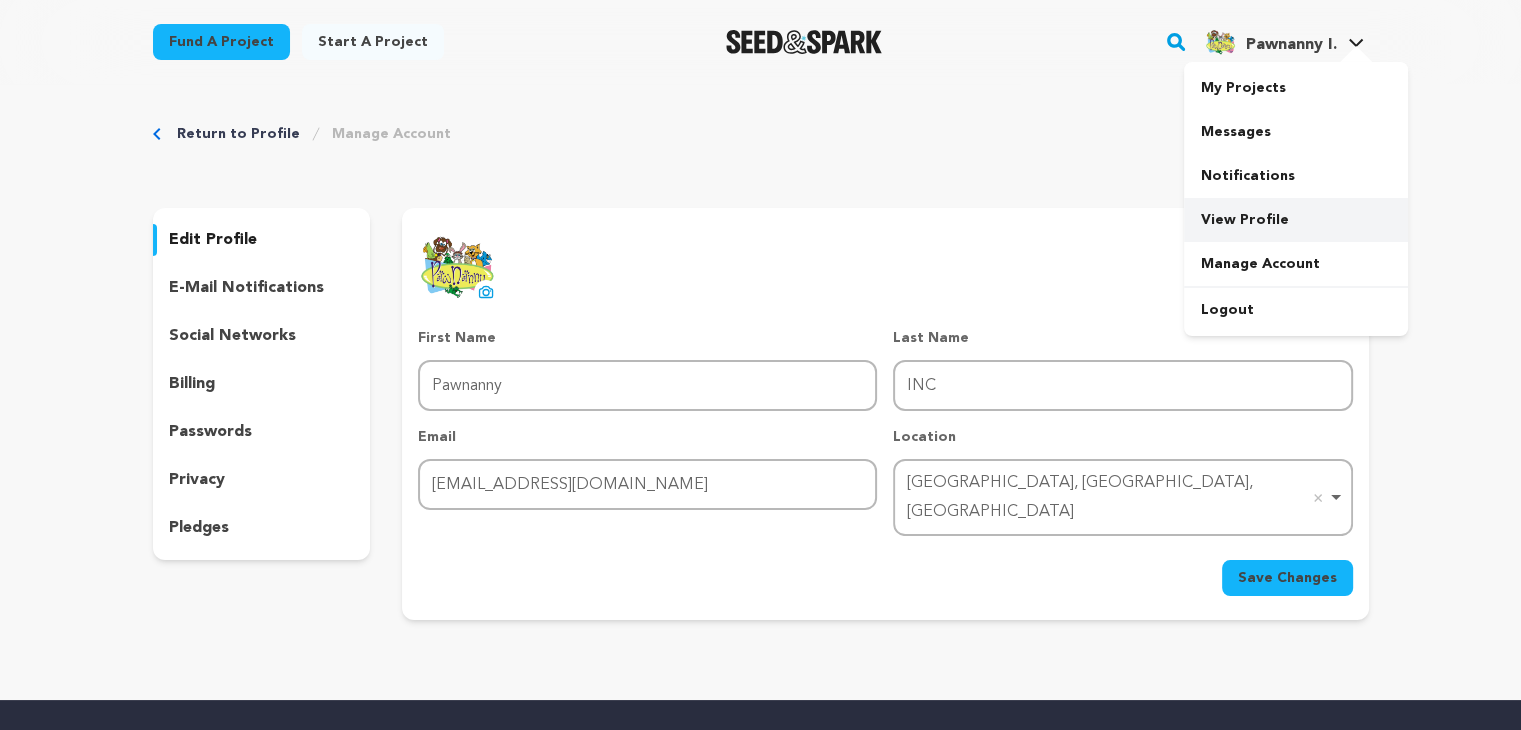 click on "View Profile" at bounding box center [1296, 220] 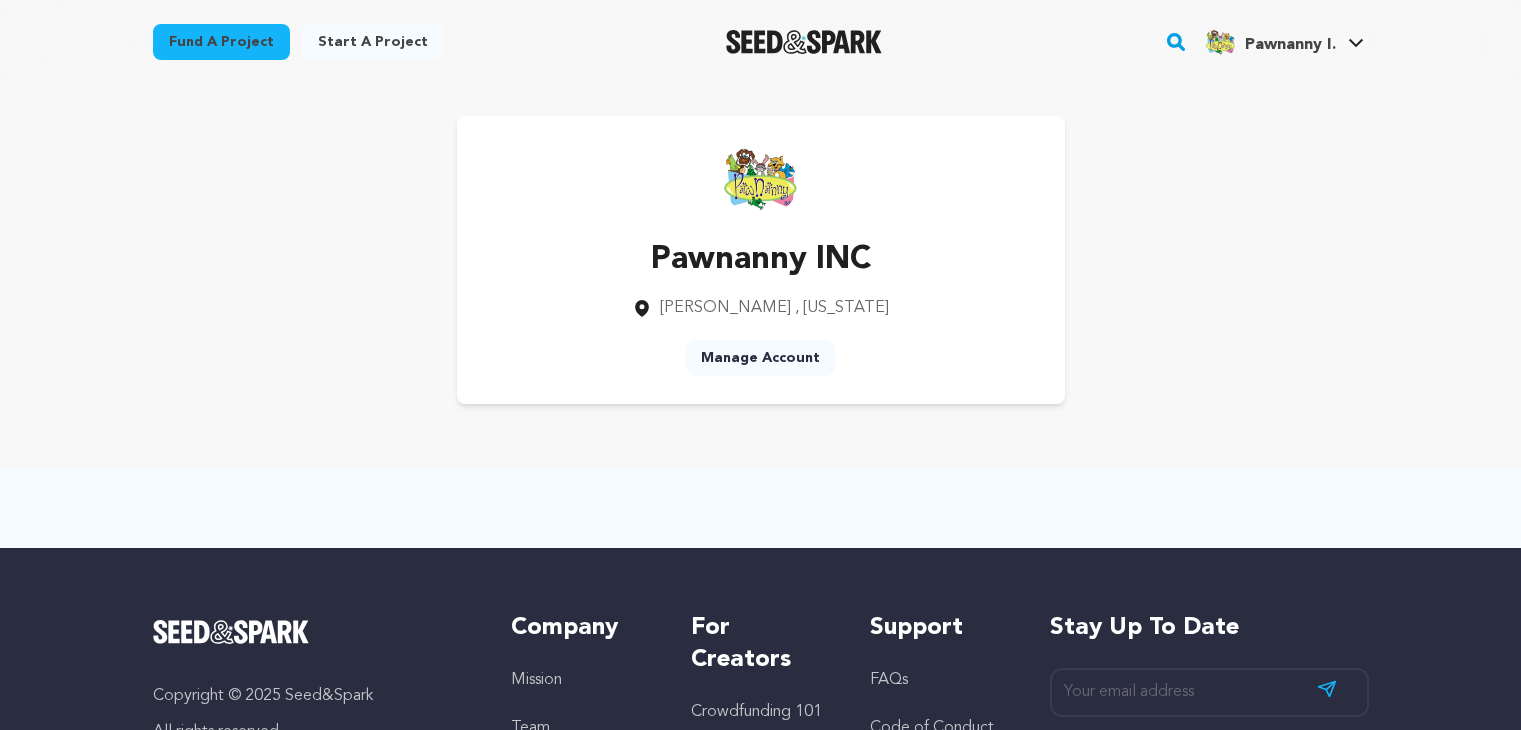 scroll, scrollTop: 0, scrollLeft: 0, axis: both 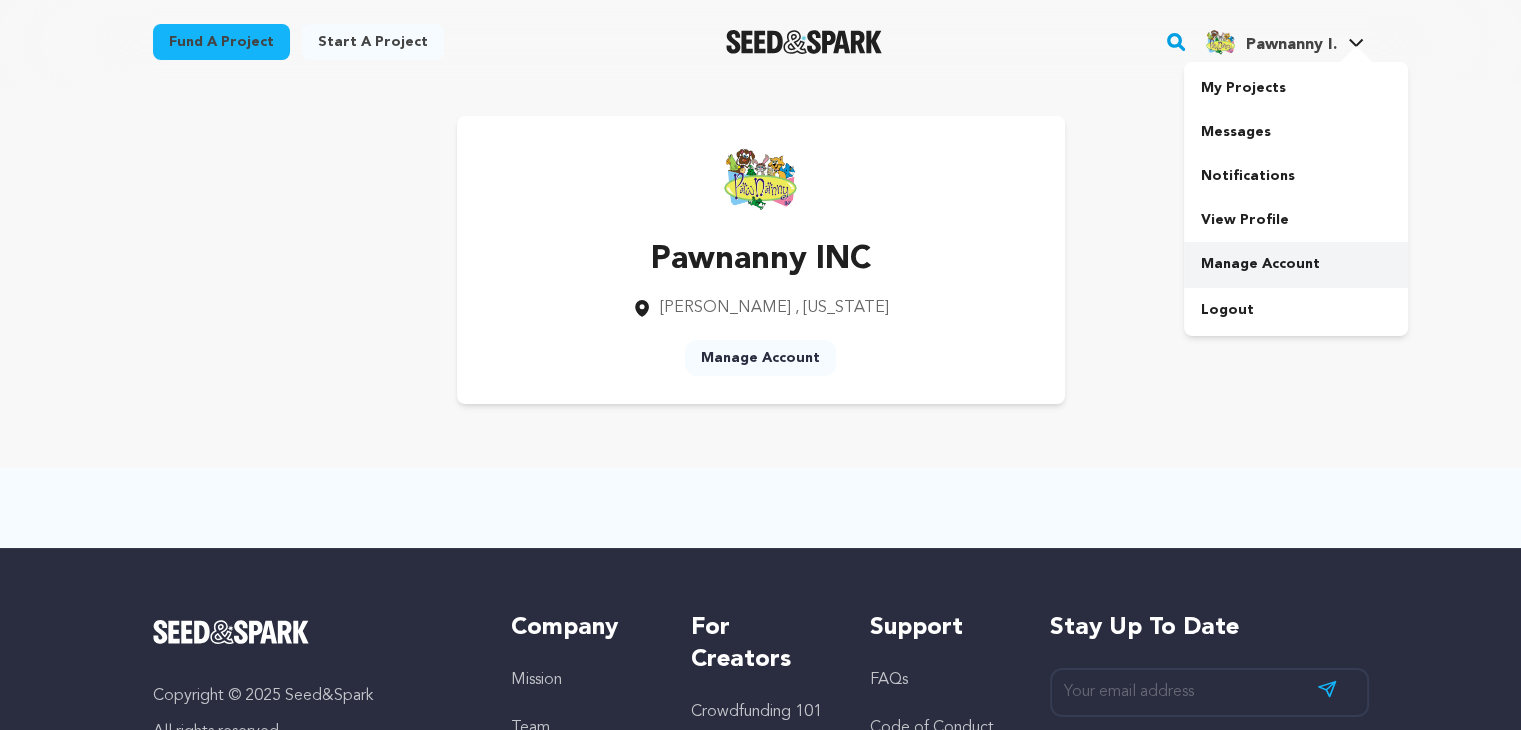 click on "Manage Account" at bounding box center [1296, 264] 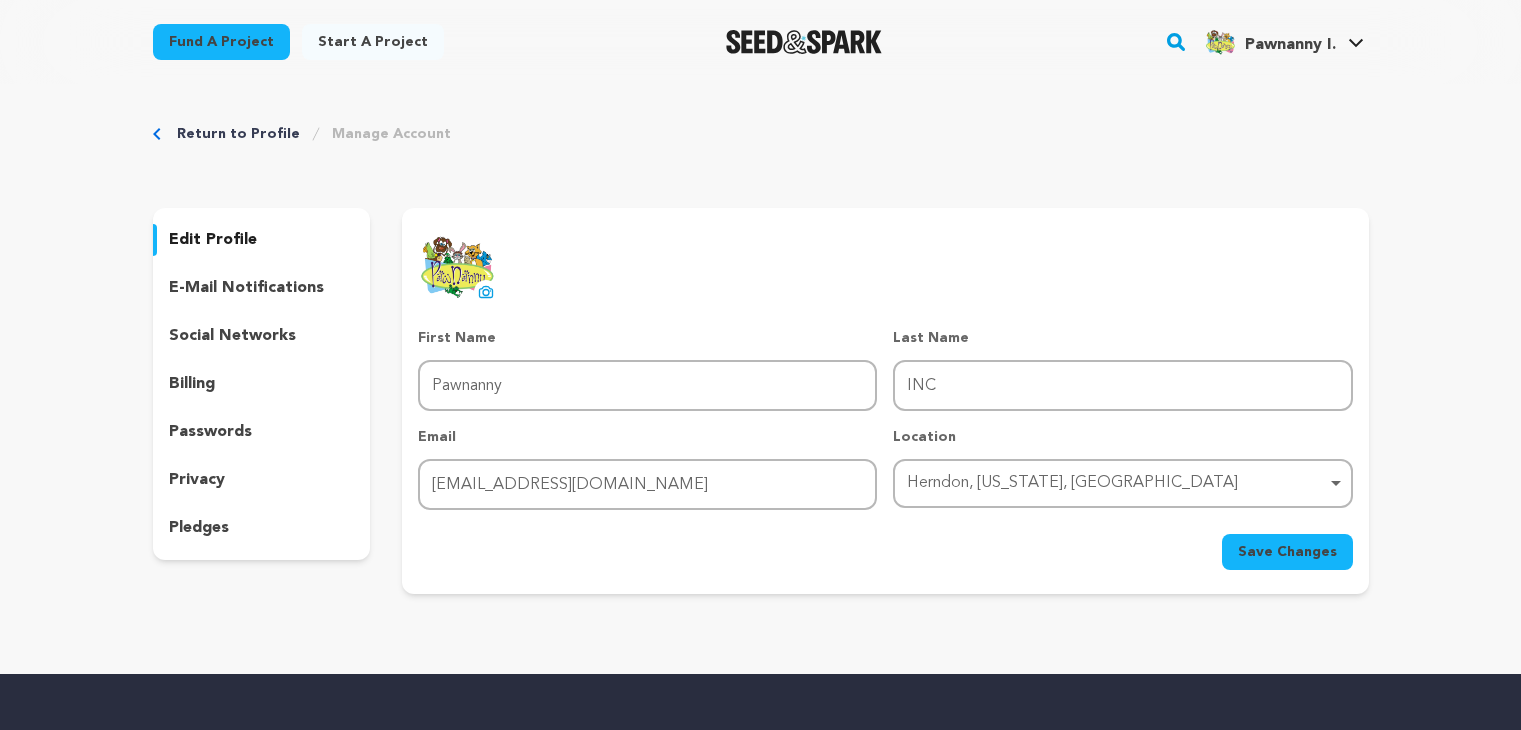 scroll, scrollTop: 0, scrollLeft: 0, axis: both 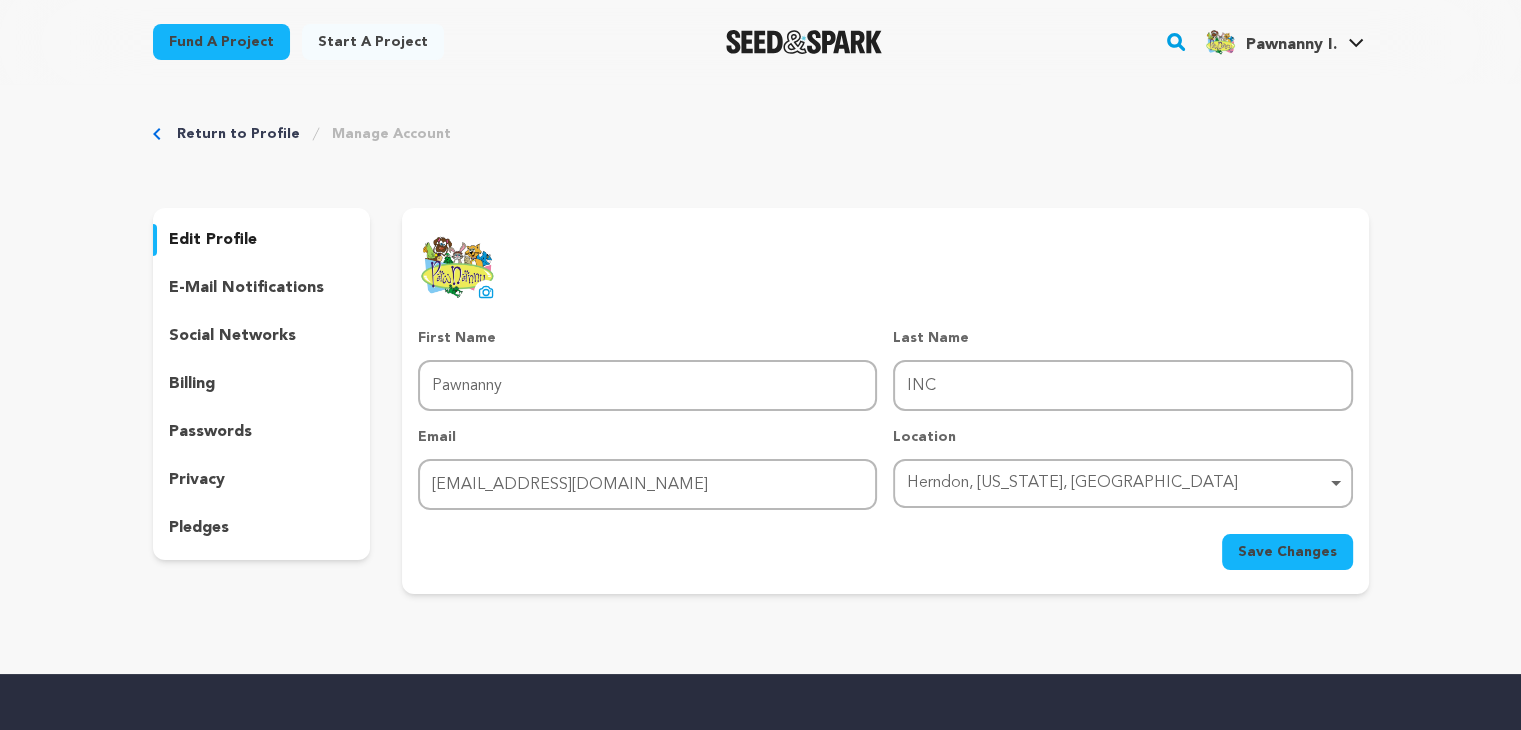 click on "social networks" at bounding box center [232, 336] 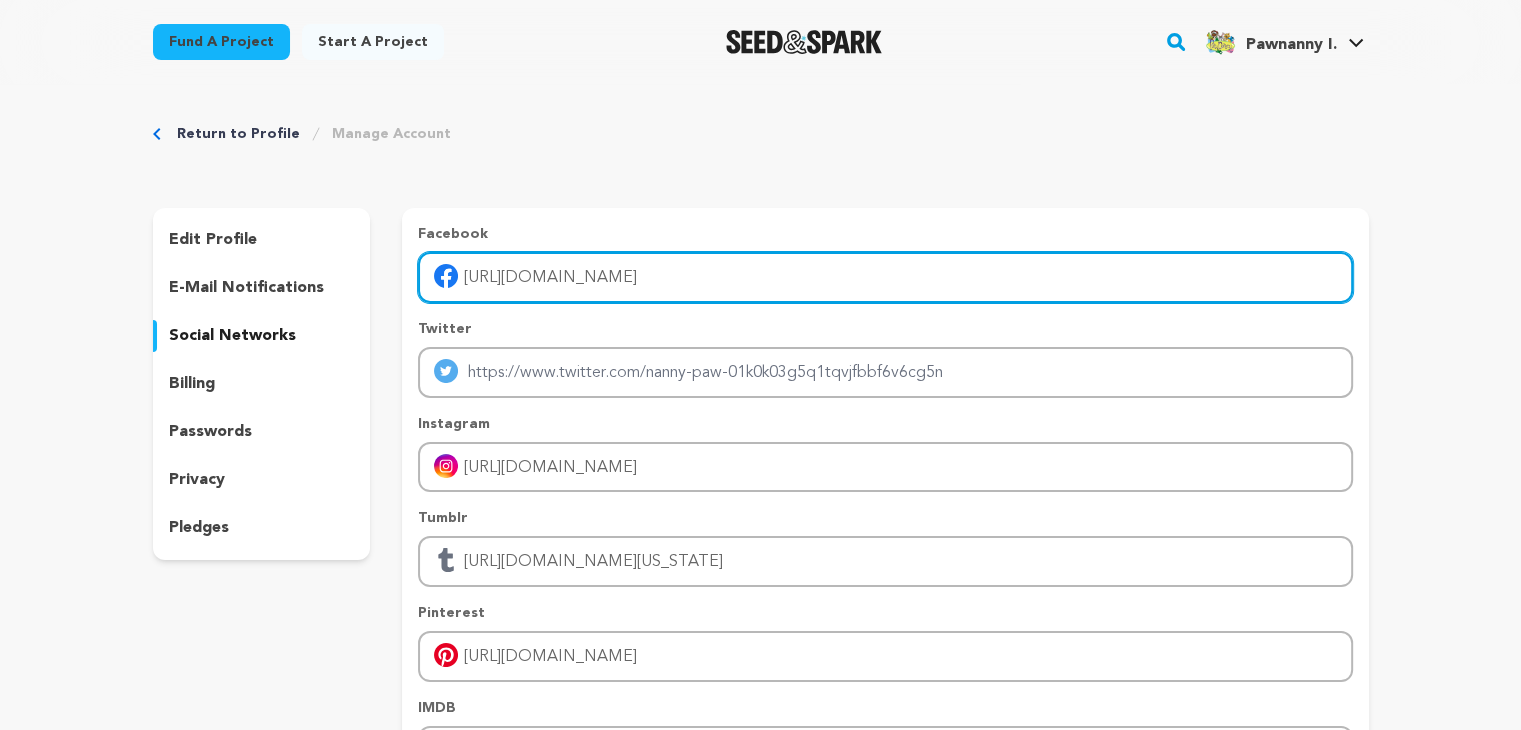 click on "https://www.facebook.com/pawnannyinc/" at bounding box center [885, 277] 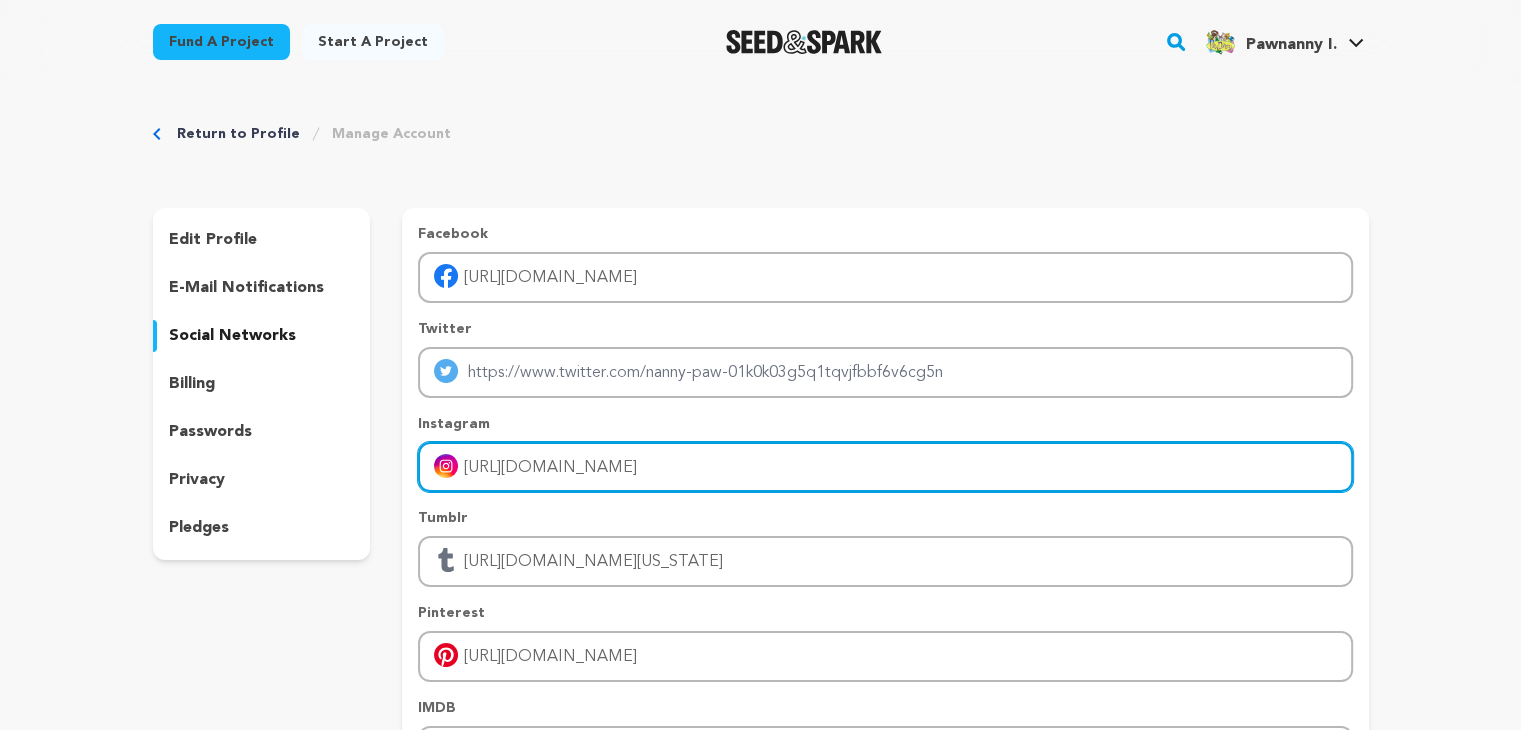 click on "https://www.instagram.com/pawnanny_inc/" at bounding box center [885, 467] 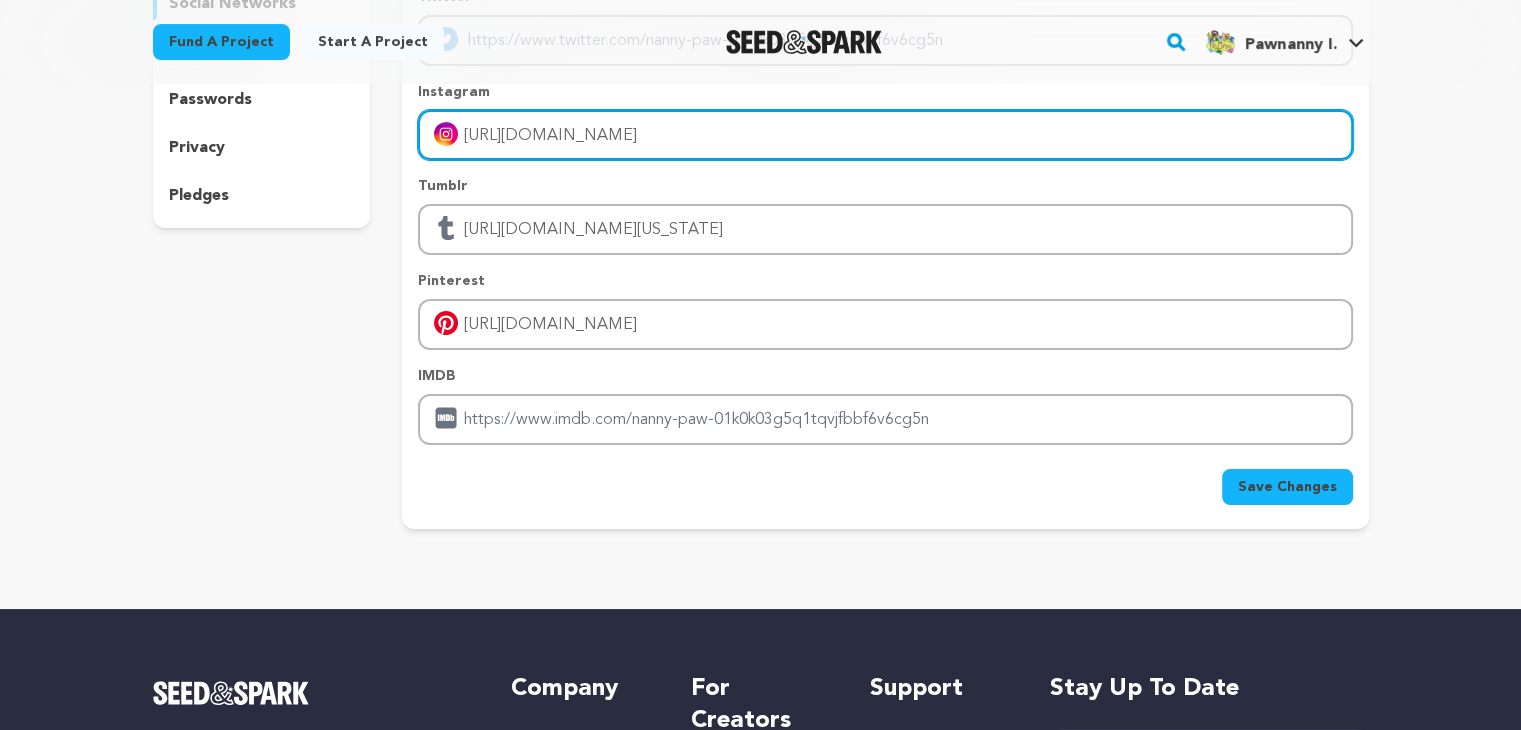 scroll, scrollTop: 330, scrollLeft: 0, axis: vertical 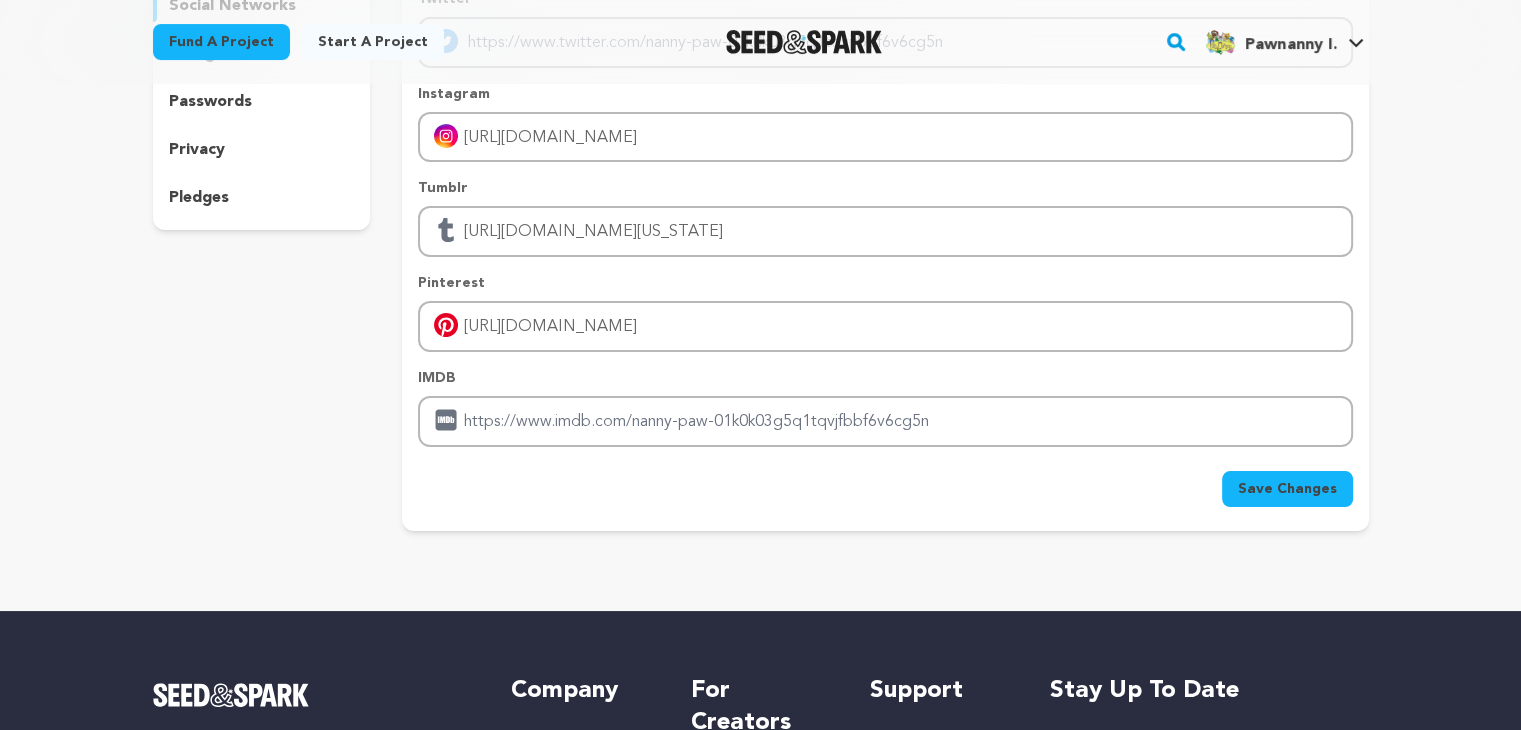 click on "Save Changes" at bounding box center [1287, 489] 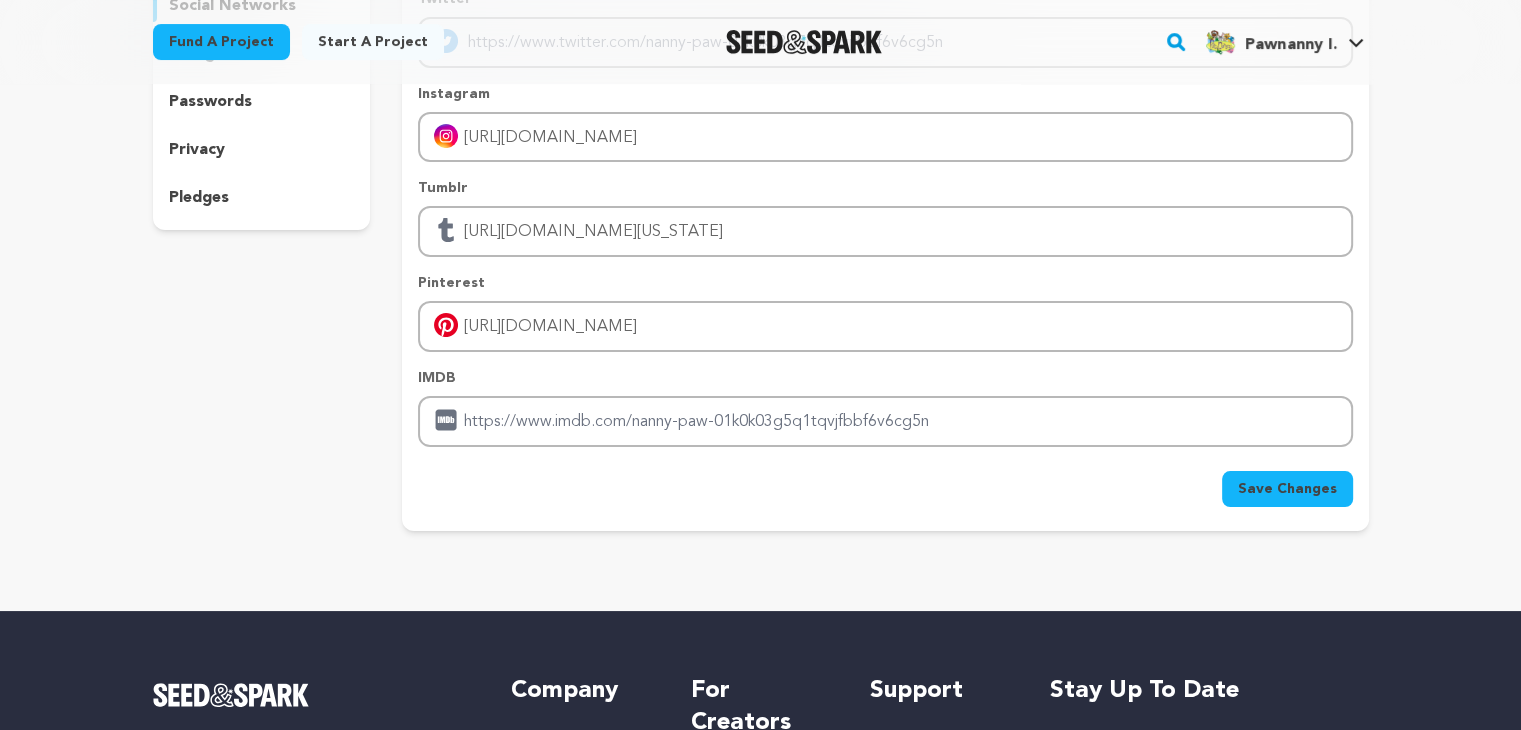 click 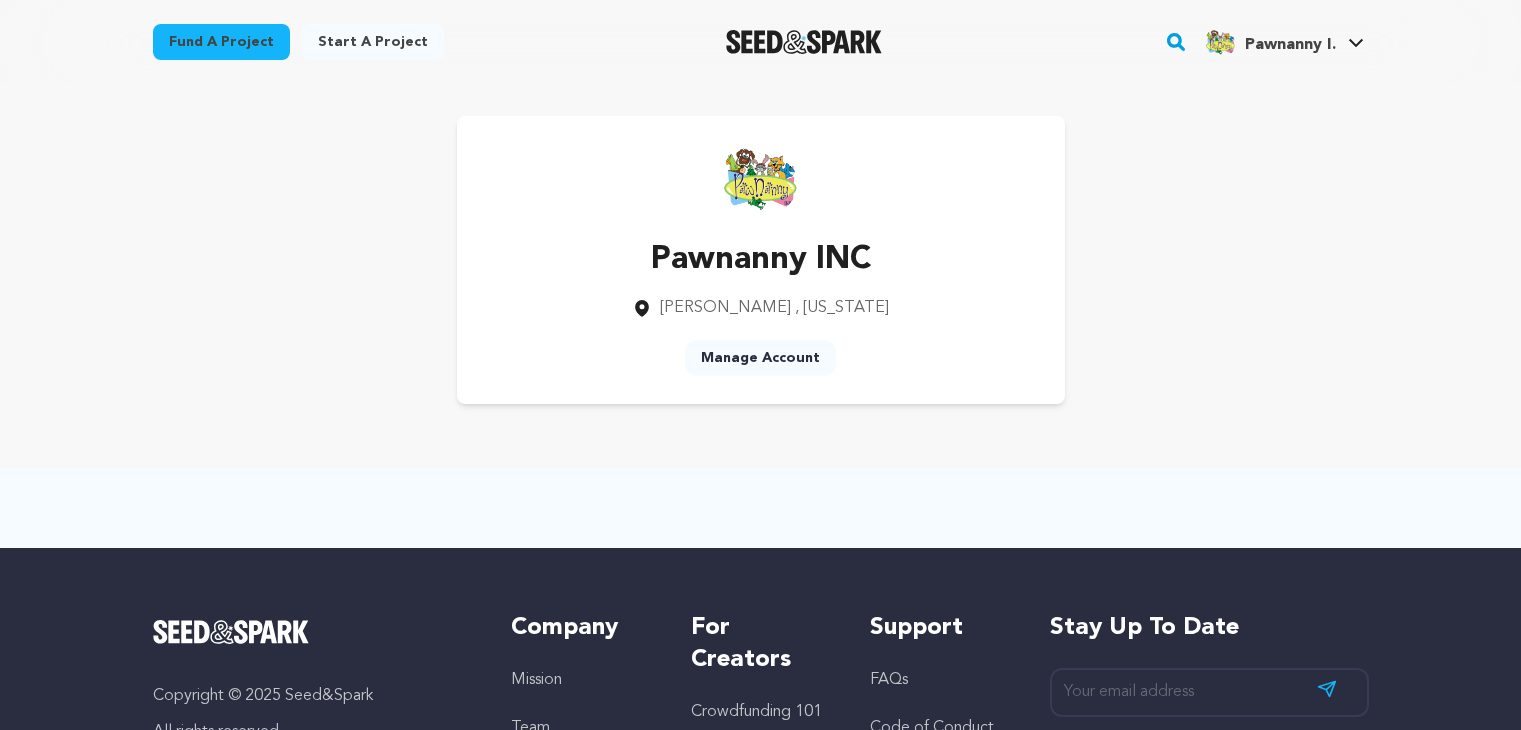 scroll, scrollTop: 0, scrollLeft: 0, axis: both 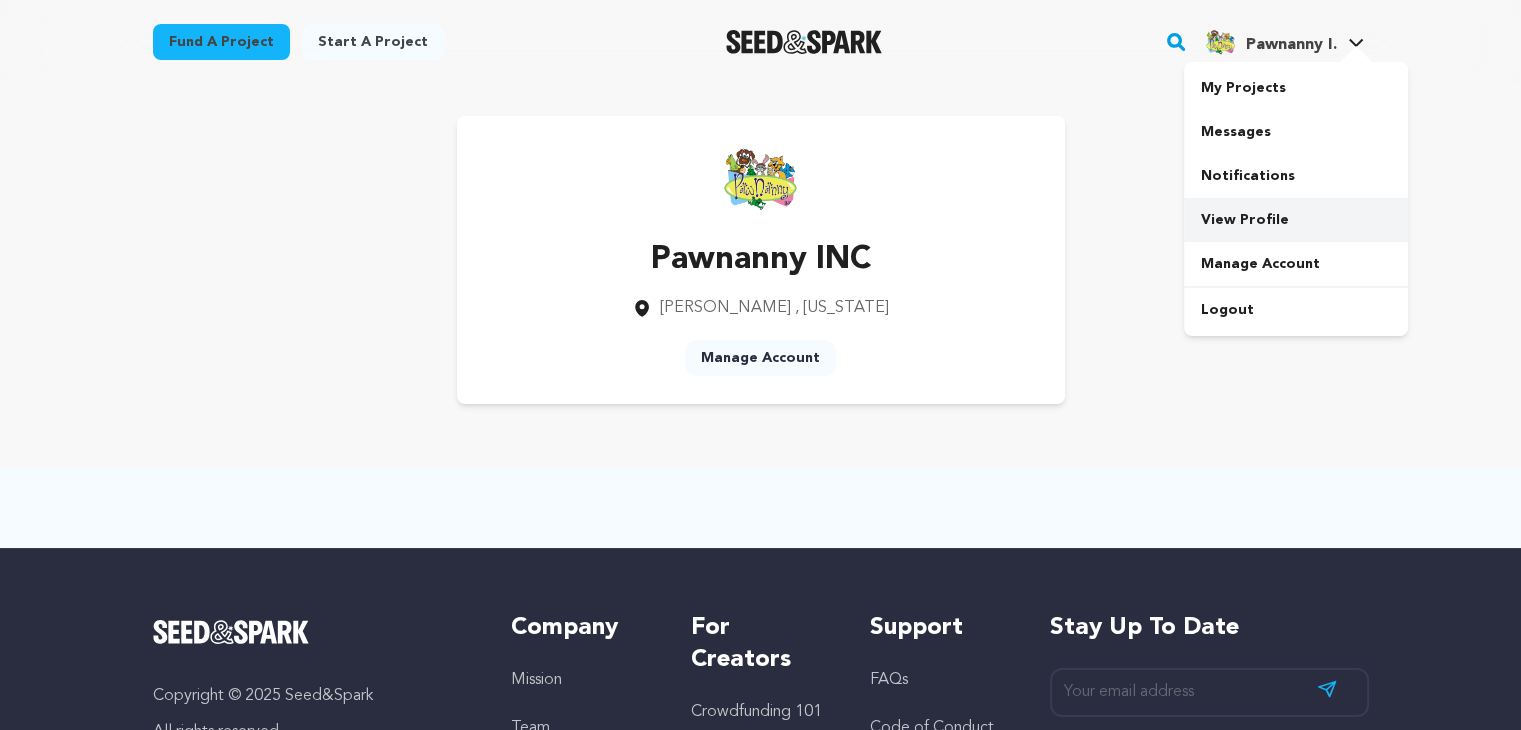 click on "View Profile" at bounding box center [1296, 220] 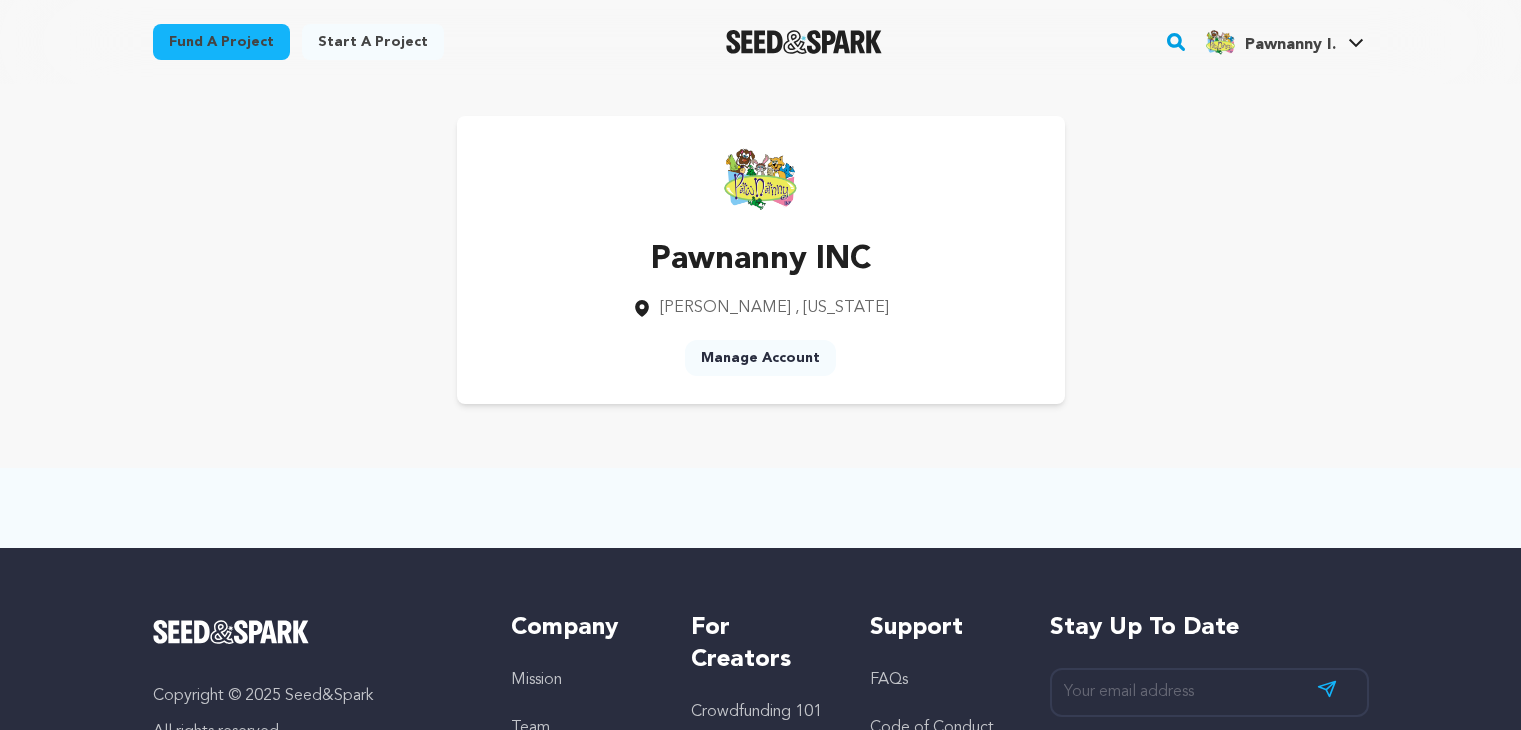 scroll, scrollTop: 0, scrollLeft: 0, axis: both 